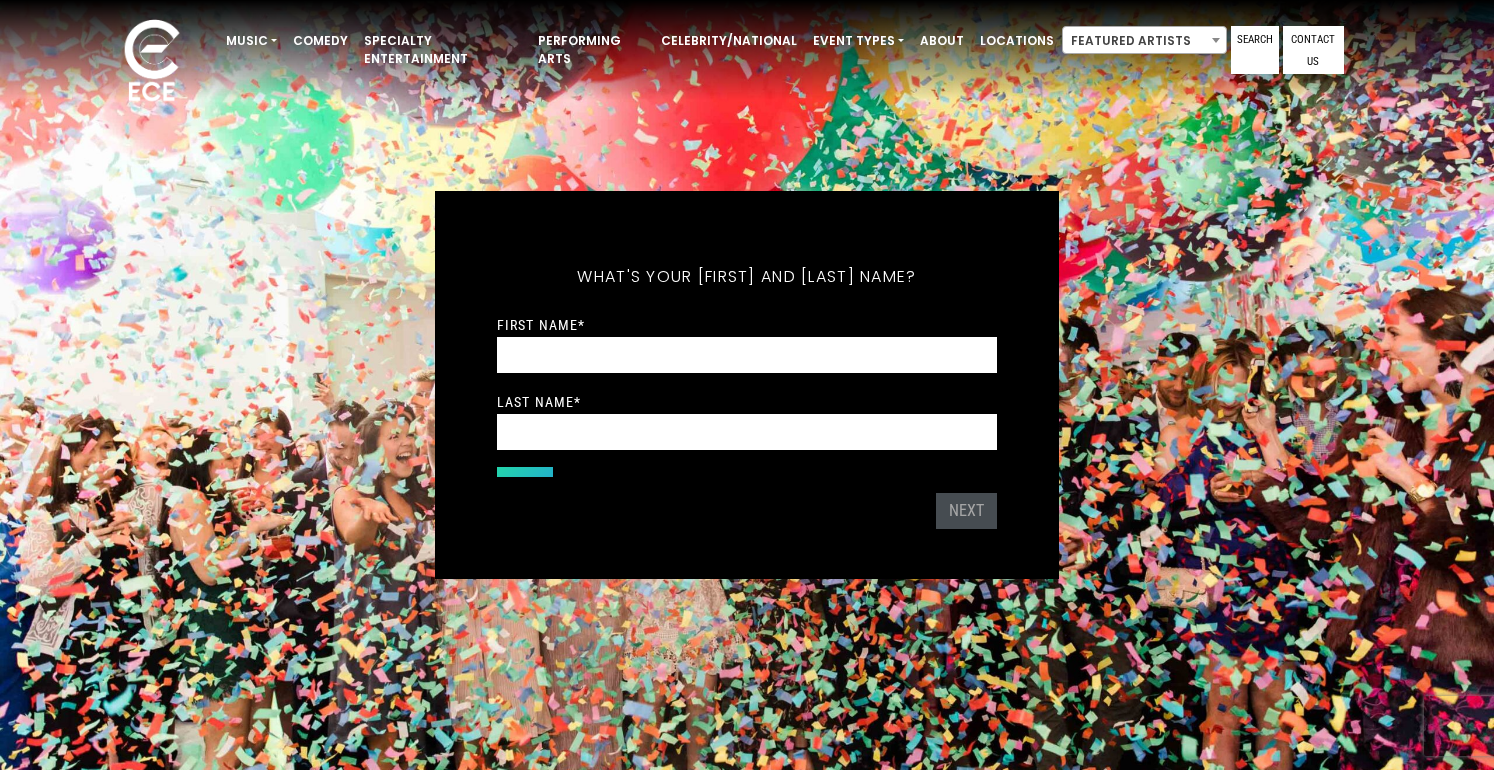 scroll, scrollTop: 0, scrollLeft: 0, axis: both 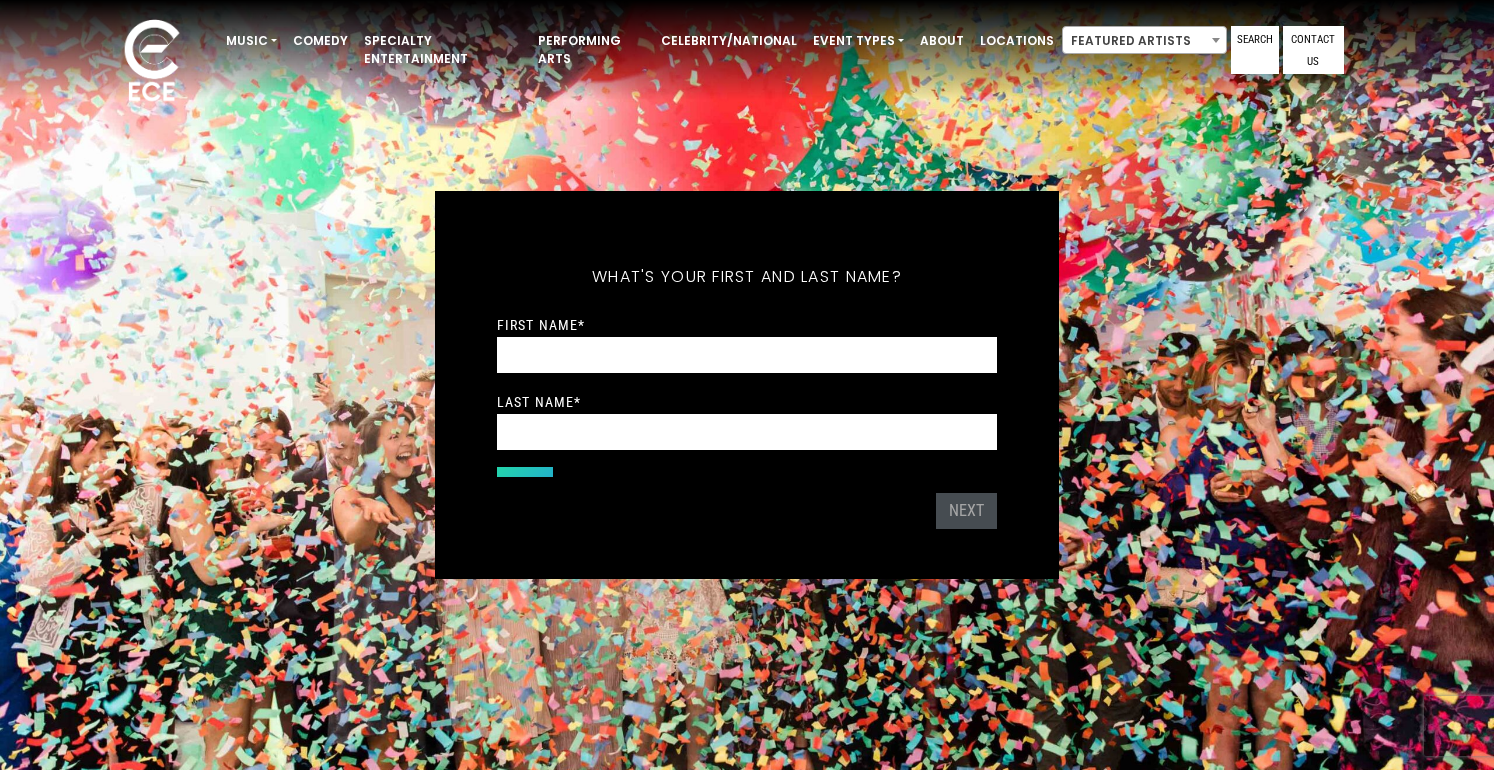 click on "[FIRST] [LAST]" at bounding box center (747, 382) 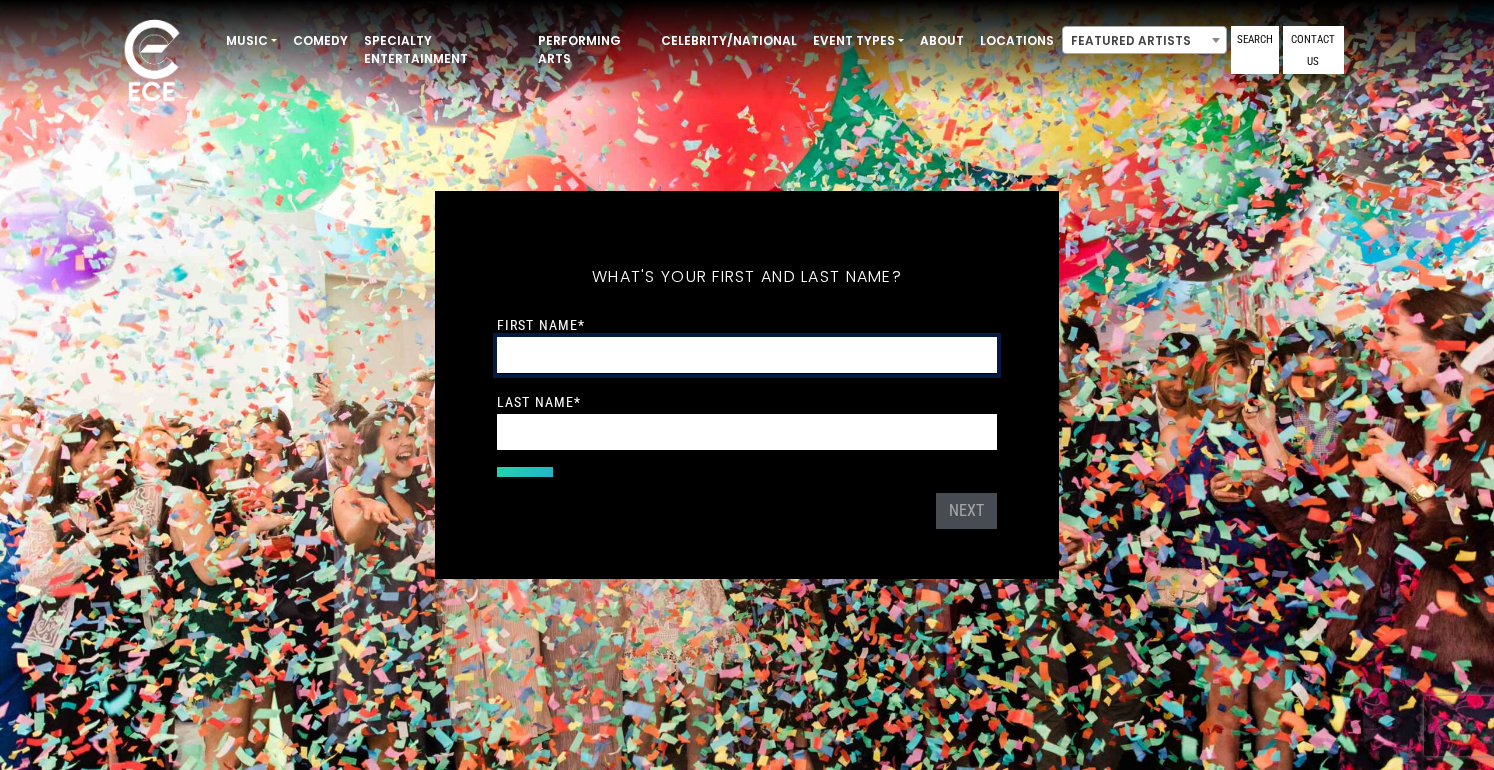 click on "First Name *" at bounding box center (747, 355) 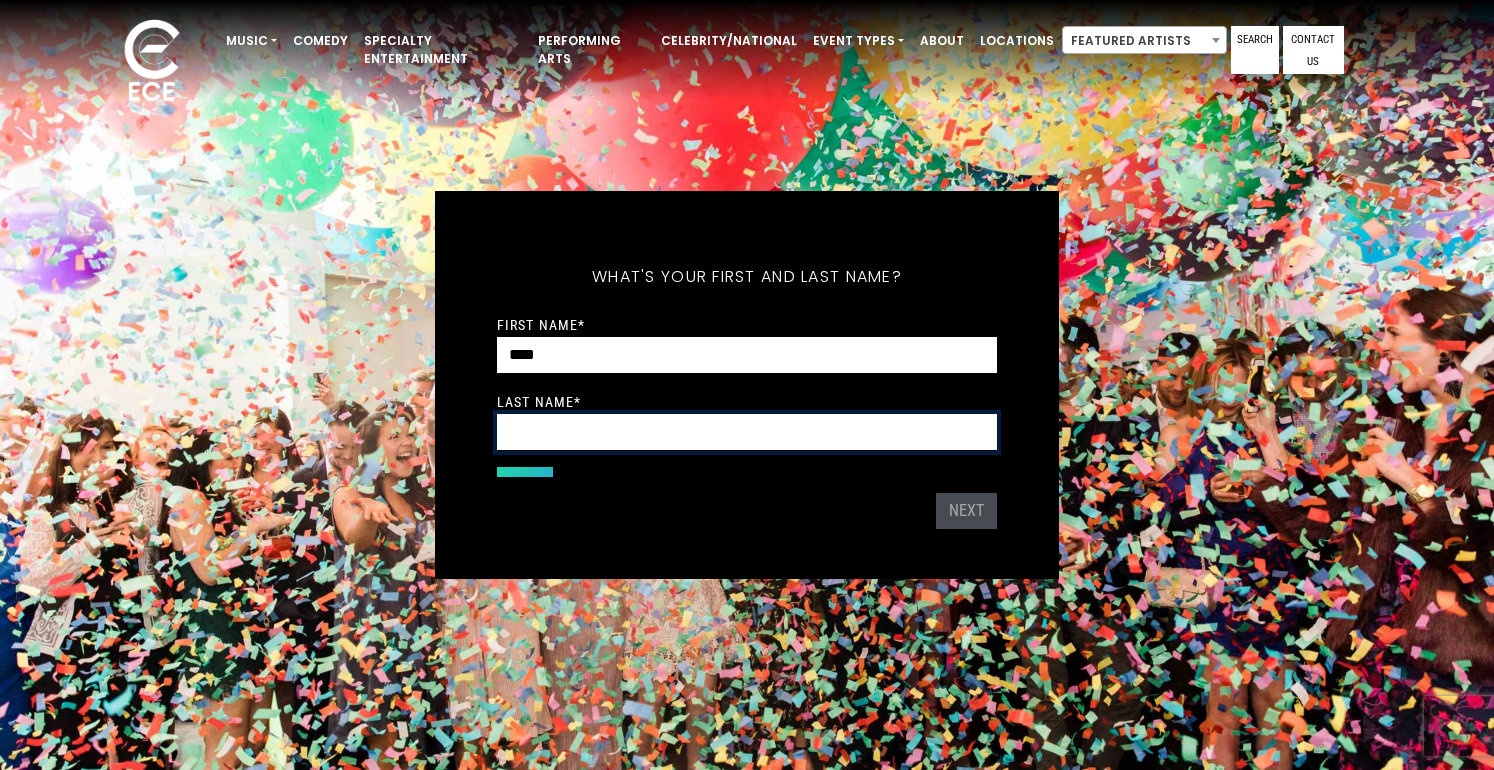 type on "*****" 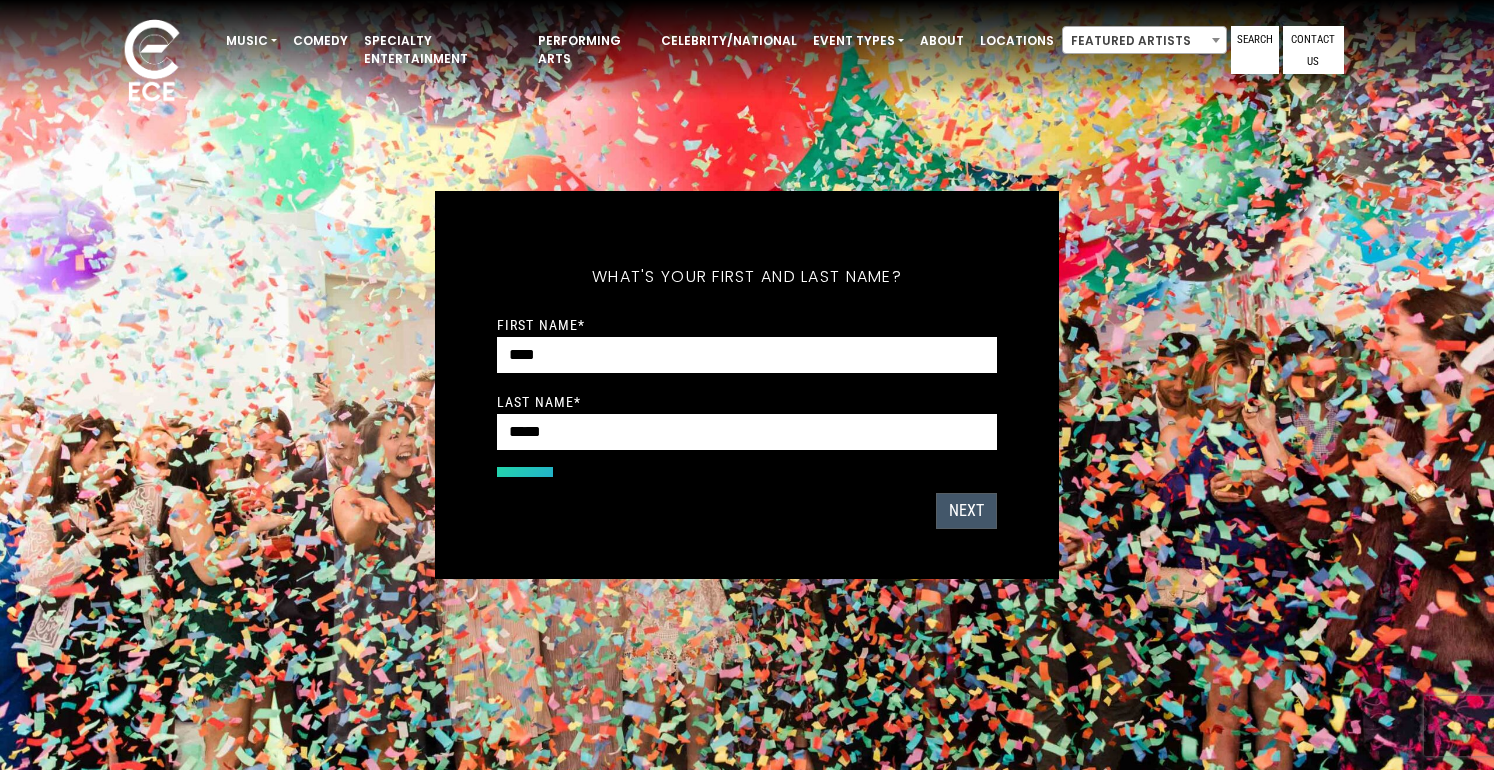 click on "Next" at bounding box center (966, 511) 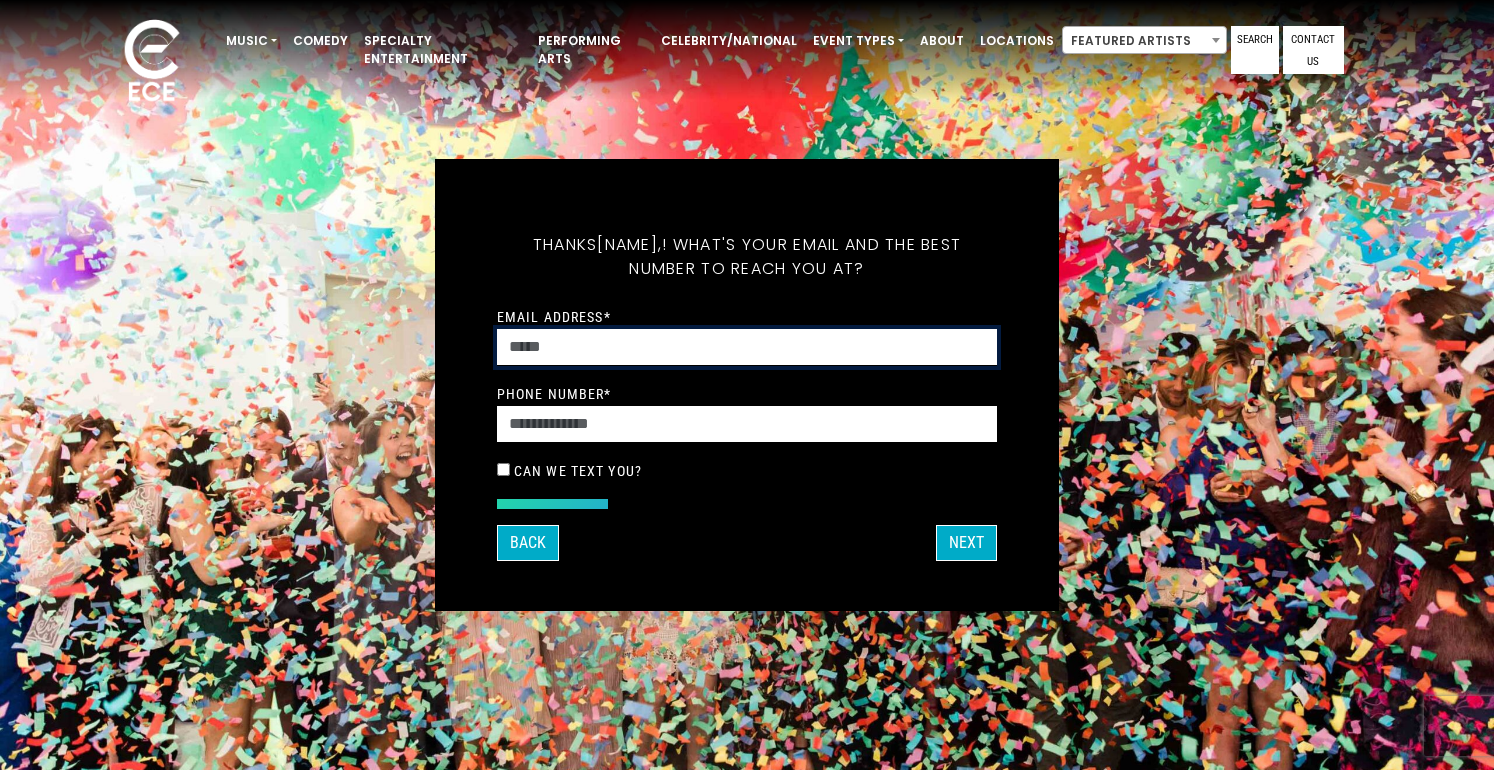 click on "[EMAIL]" at bounding box center [747, 347] 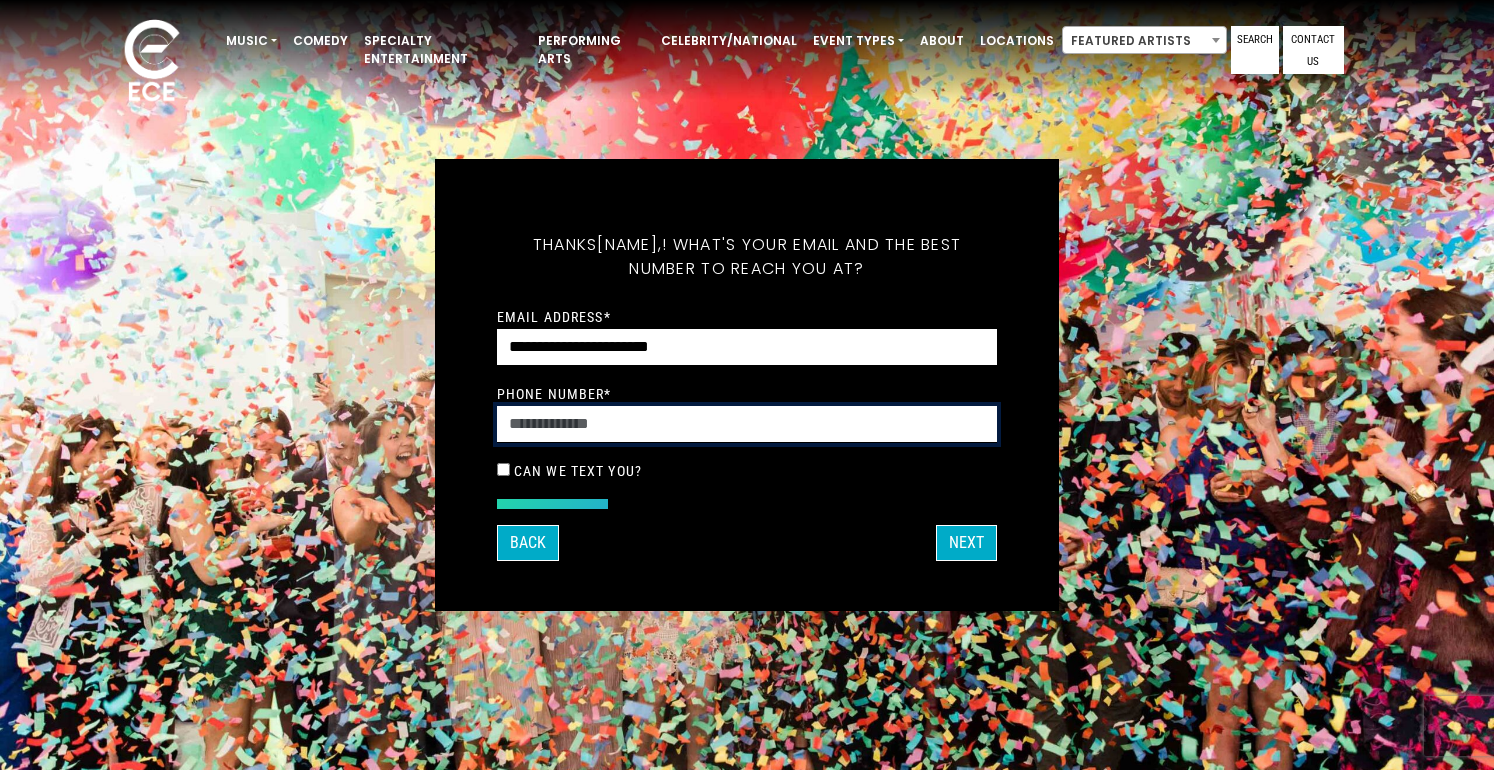 click on "Phone Number *" at bounding box center (747, 424) 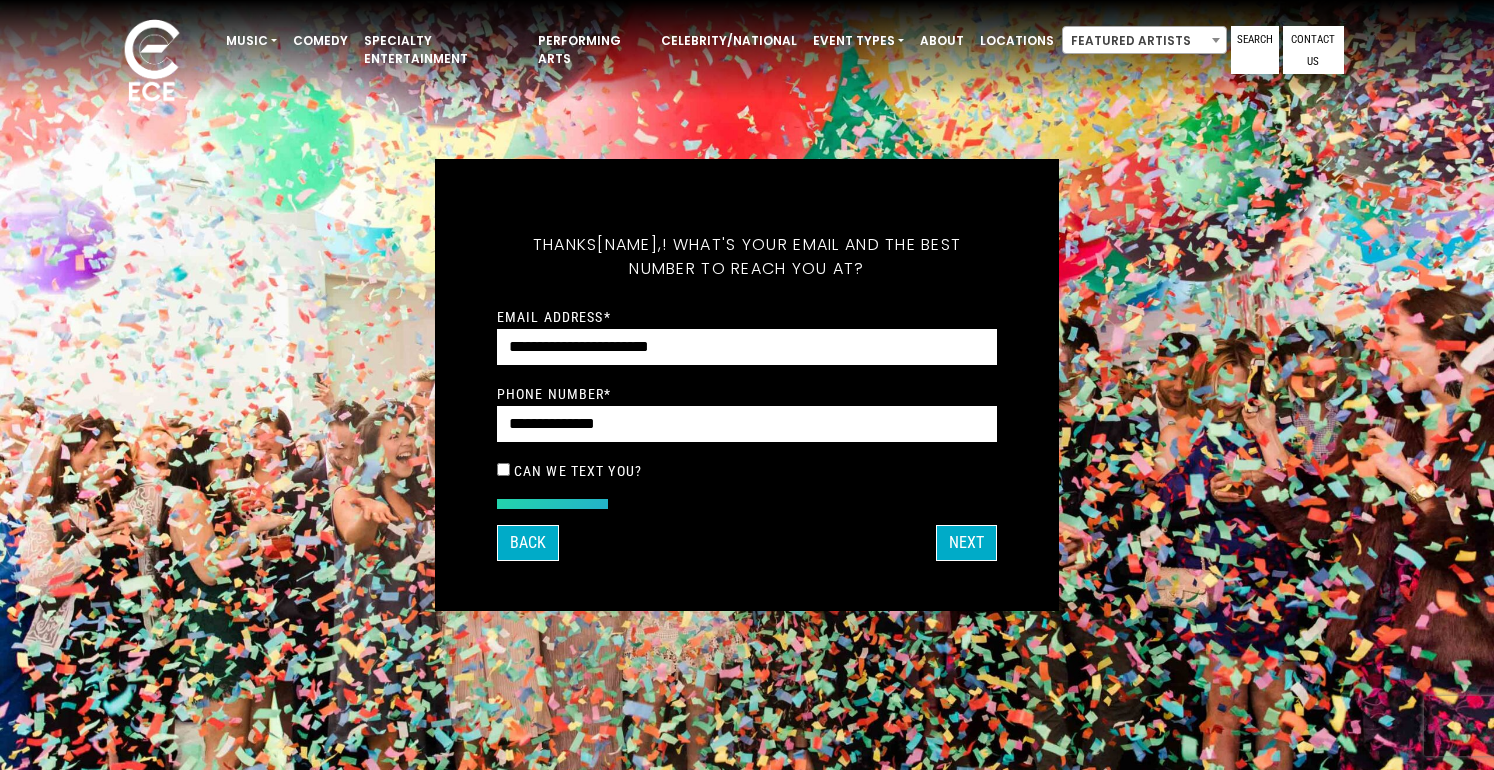 click on "Can we text you?" at bounding box center [578, 471] 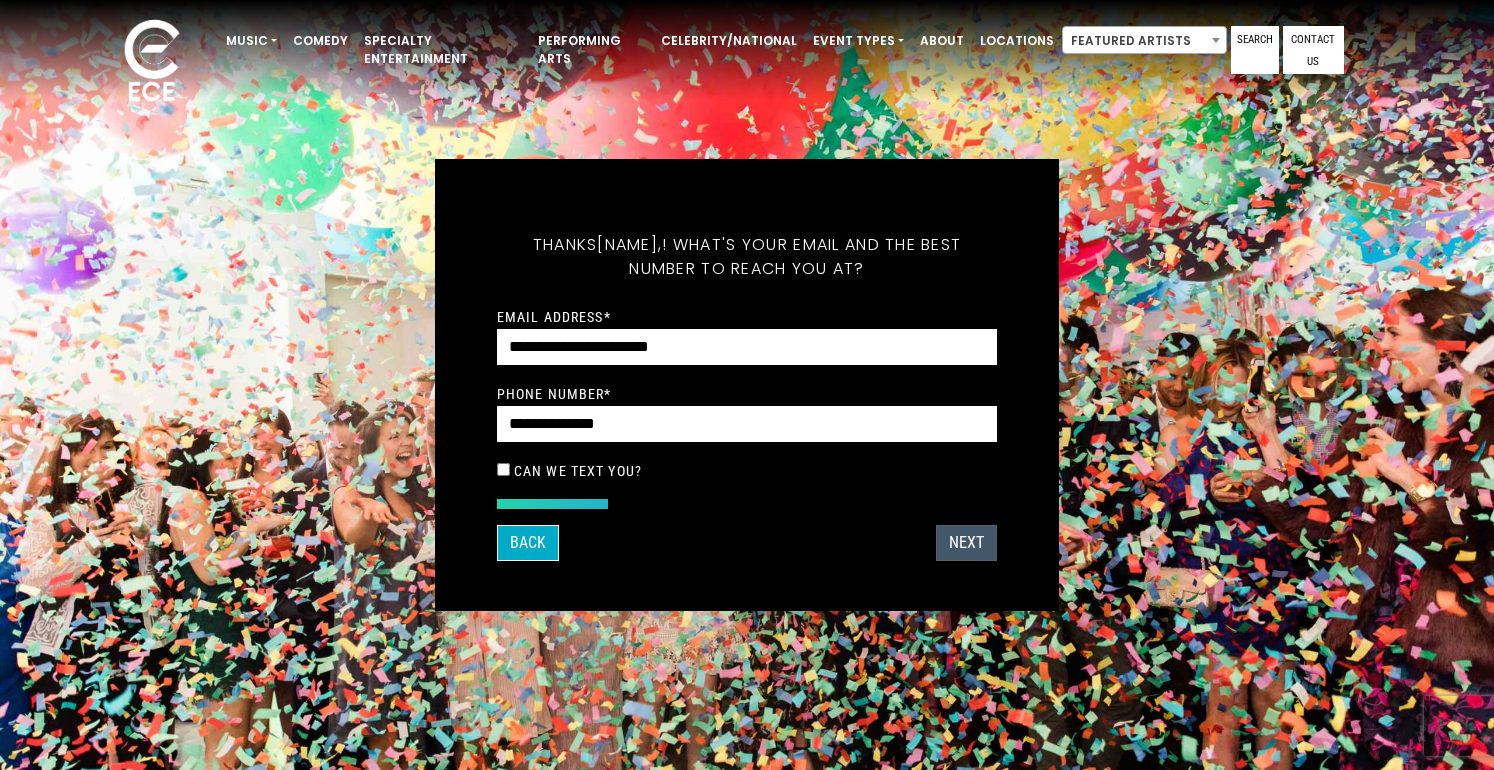 click on "Next" at bounding box center (966, 543) 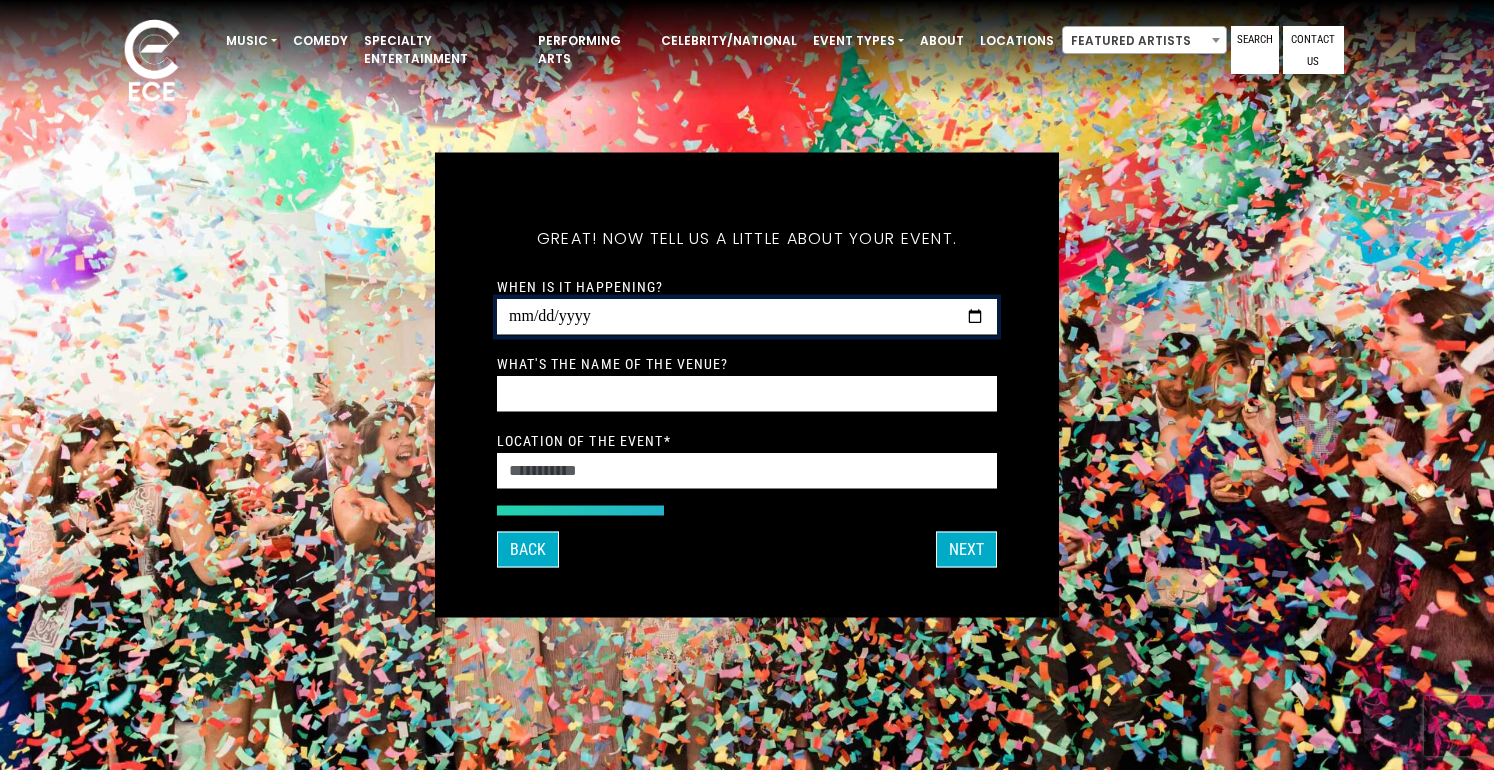 click on "When is it happening?" at bounding box center [747, 317] 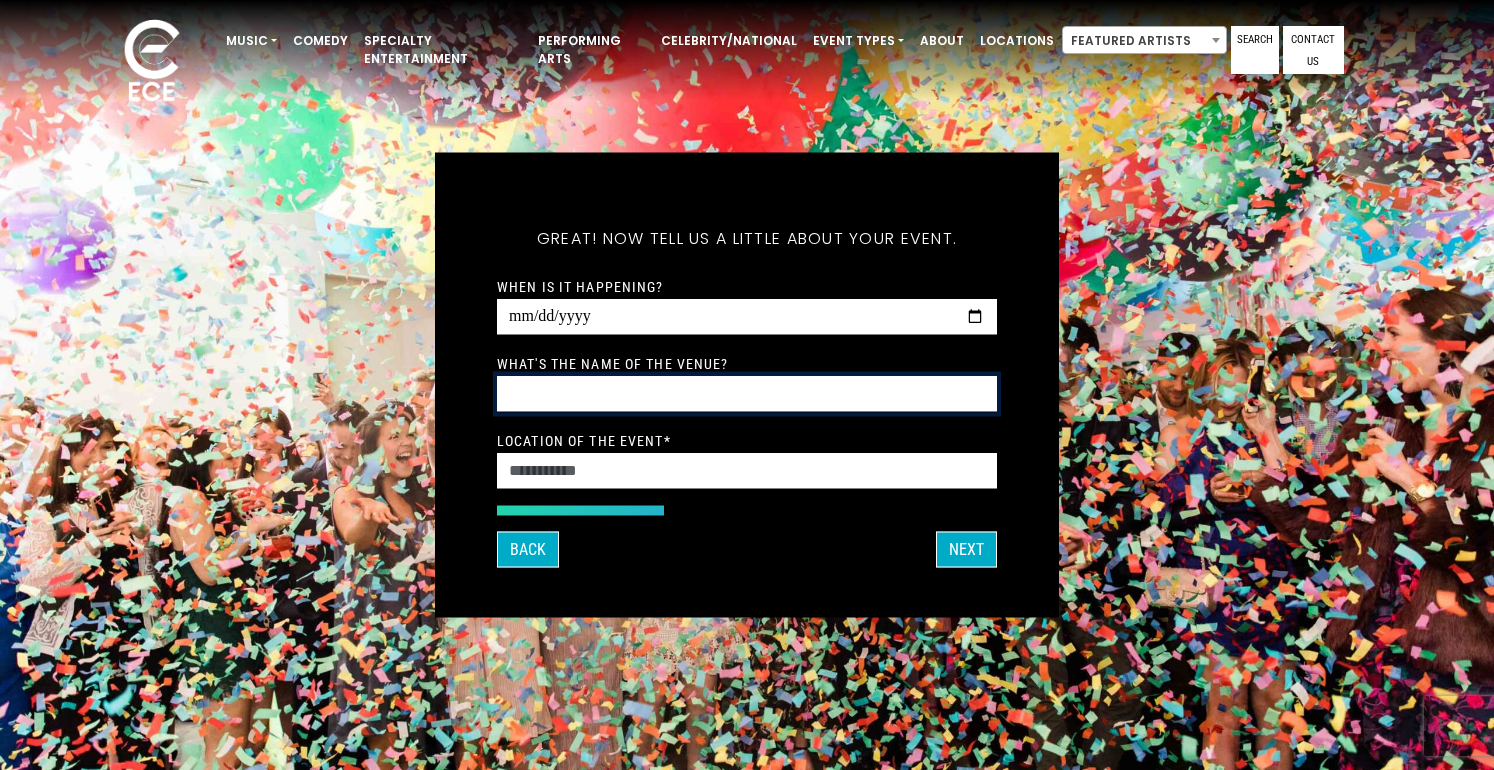 click on "What's the name of the venue?" at bounding box center [747, 394] 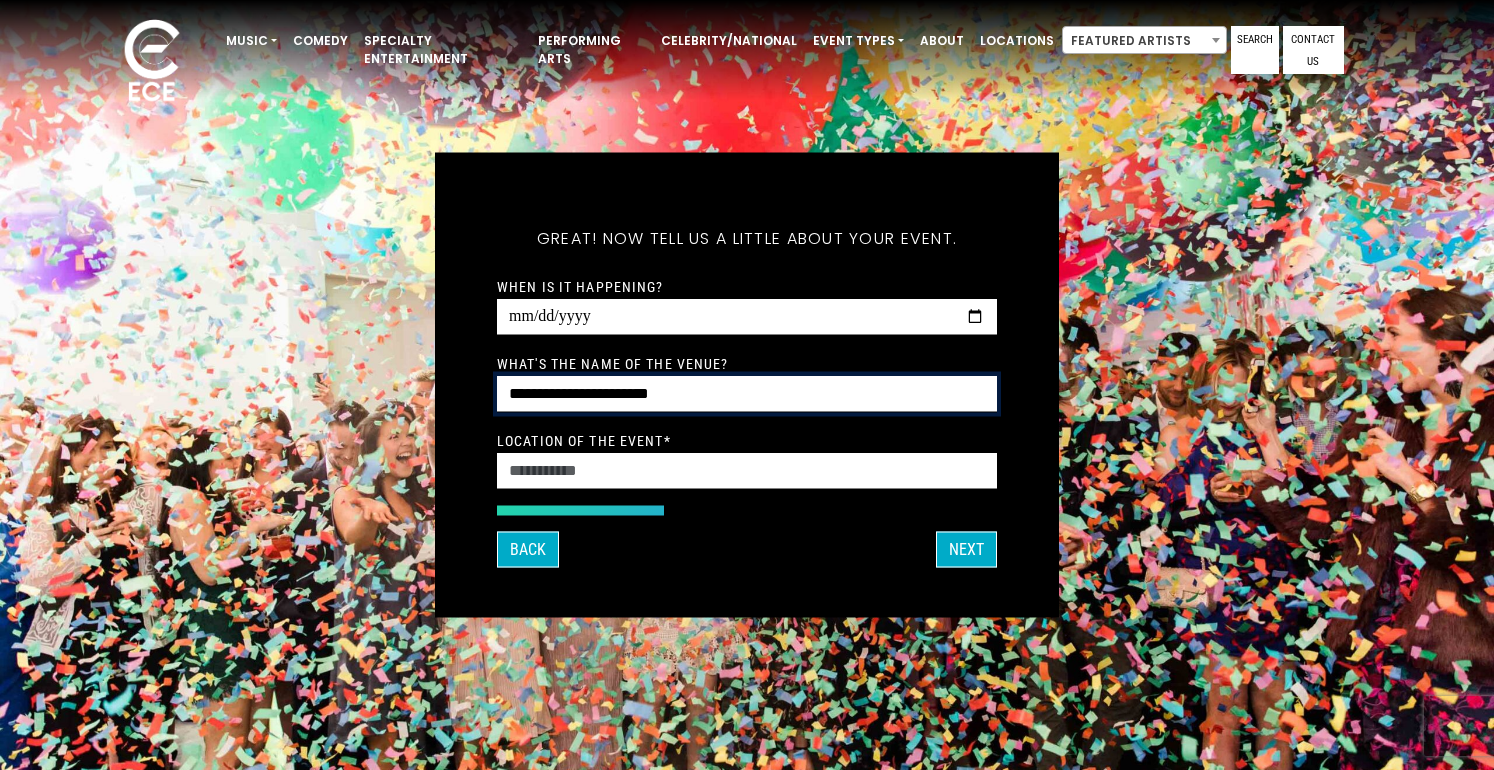 type on "**********" 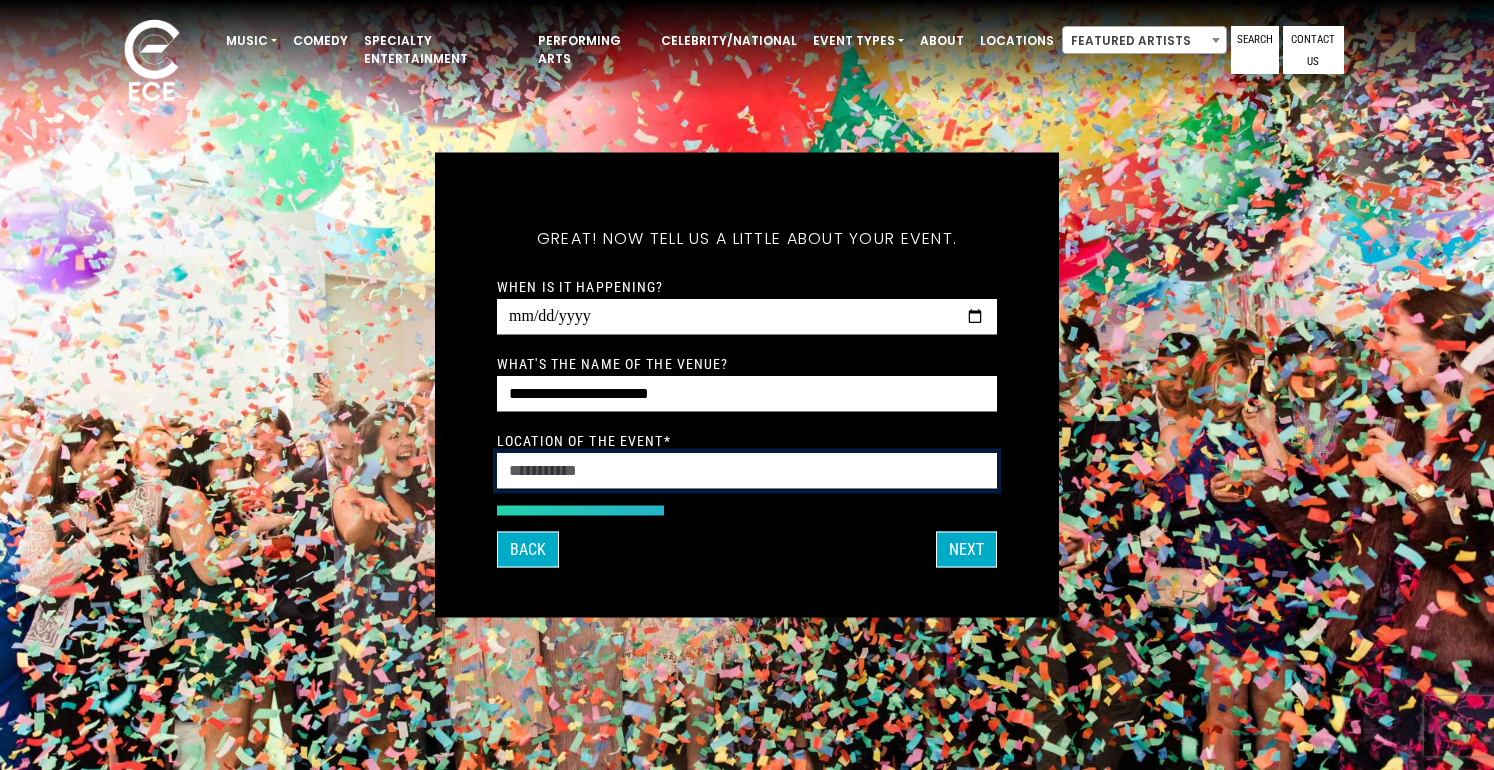 click on "Location of the event *" at bounding box center (747, 471) 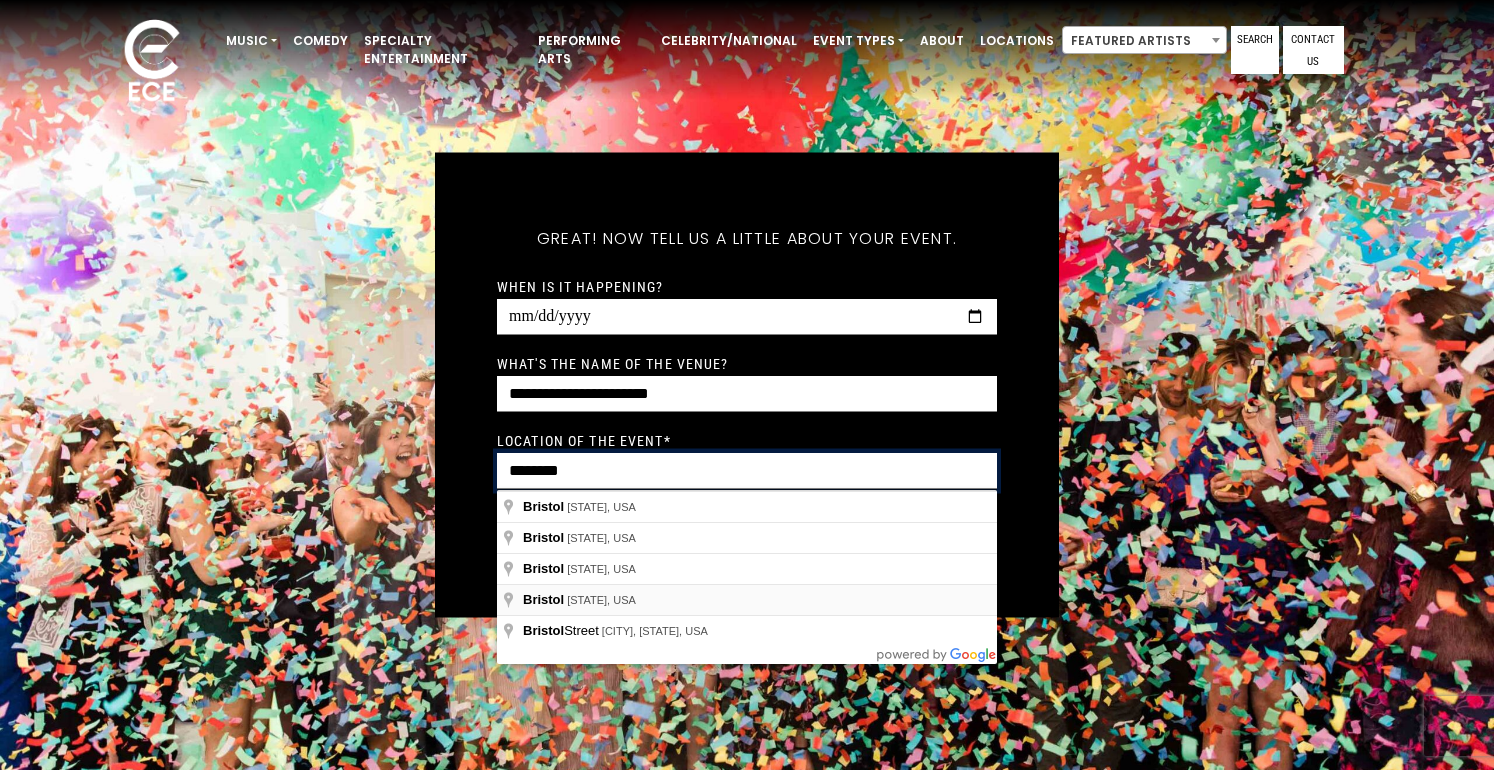 type on "*******" 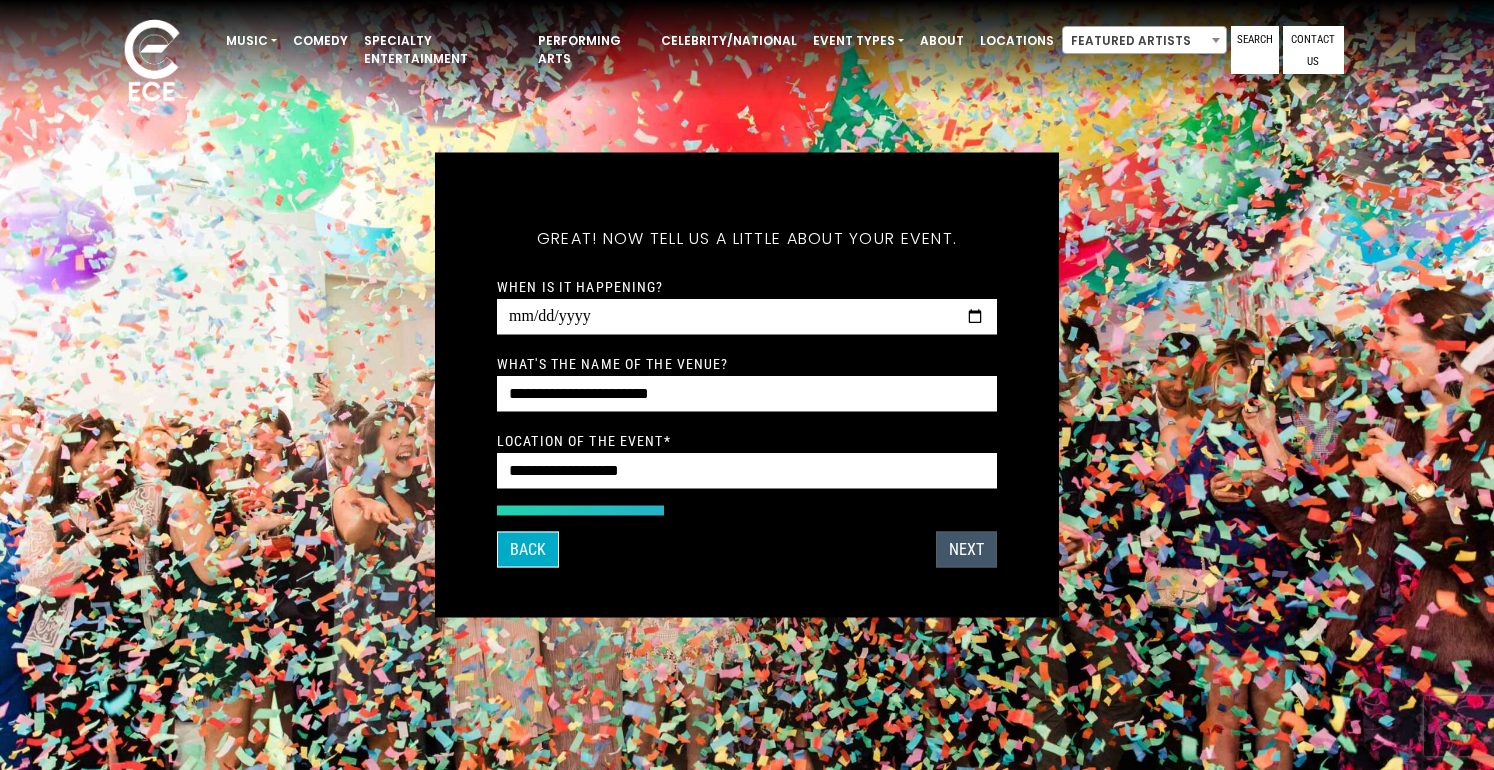click on "Next" at bounding box center (966, 550) 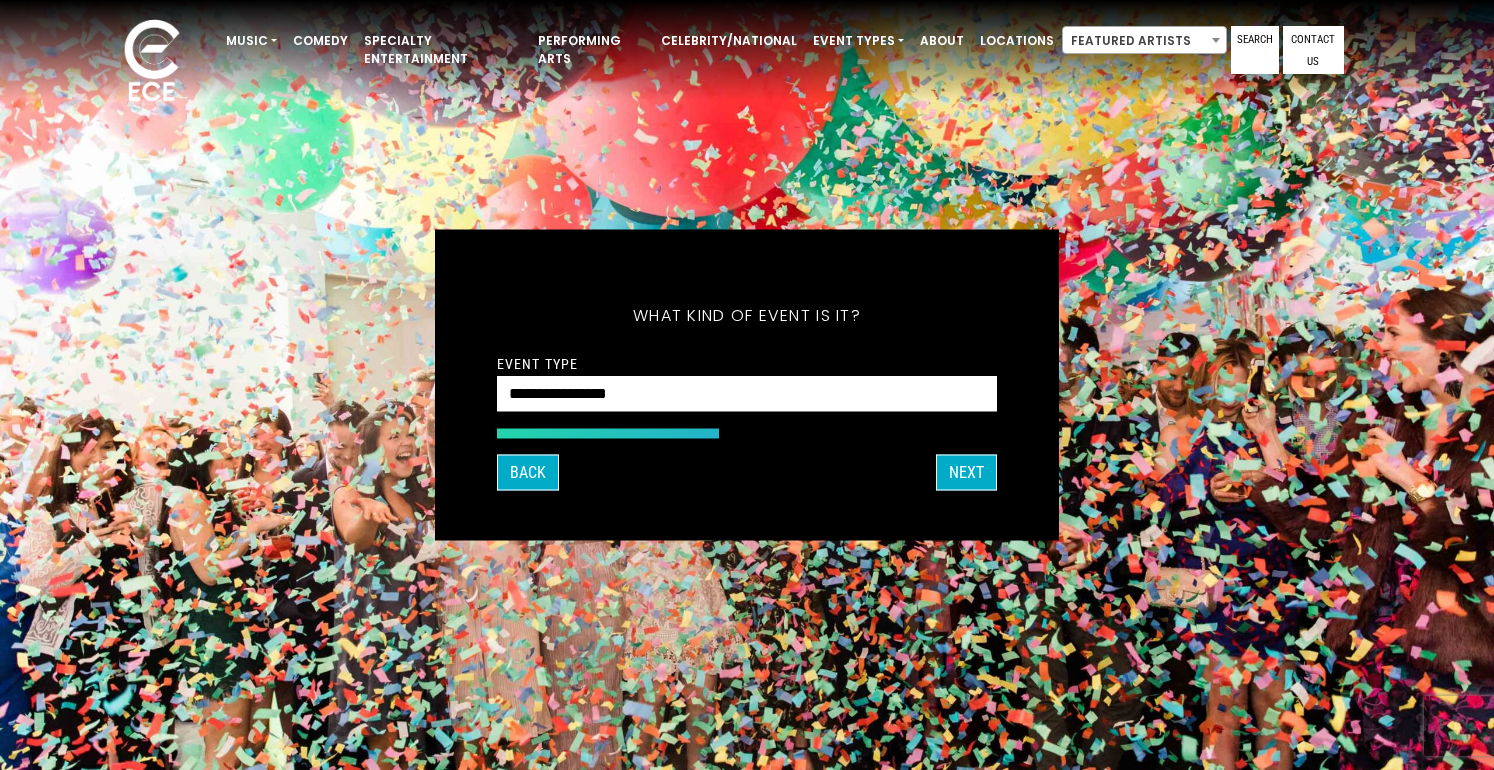 click on "Preferred contact method
First Name *
[FIRST]
Last Name *
[LAST]
Email Address *
[EMAIL]
Phone Number *
[PHONE]
* [PHONE]" at bounding box center [747, 390] 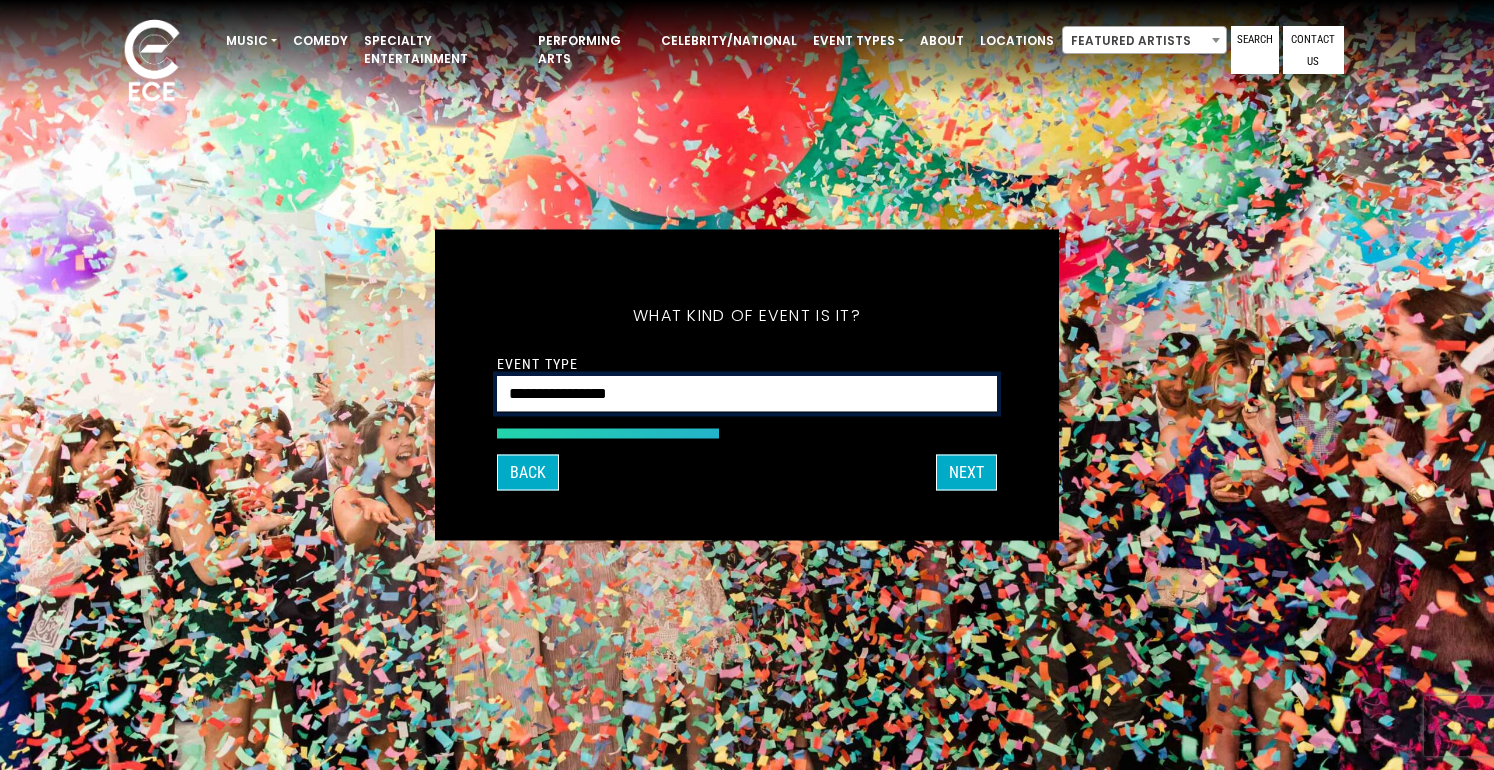 click on "**********" at bounding box center [747, 394] 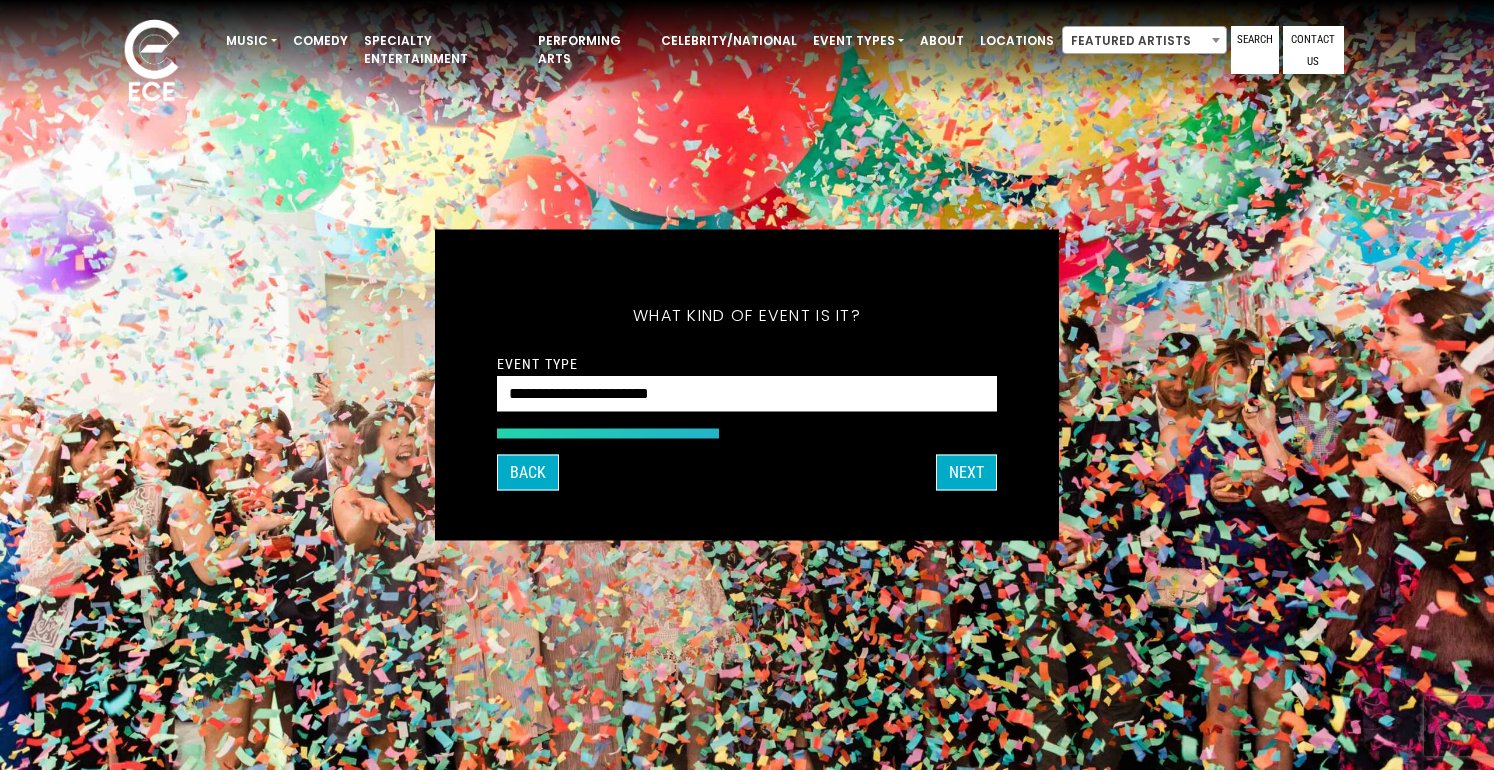 click on "What's your first and last name?
Thanks  [NAME], ! What's your email and the best number to reach you at?
Great! Now tell us a little about your event.
What kind of event is it?
Let's get some names for the wedding:
* * *" at bounding box center [747, 385] 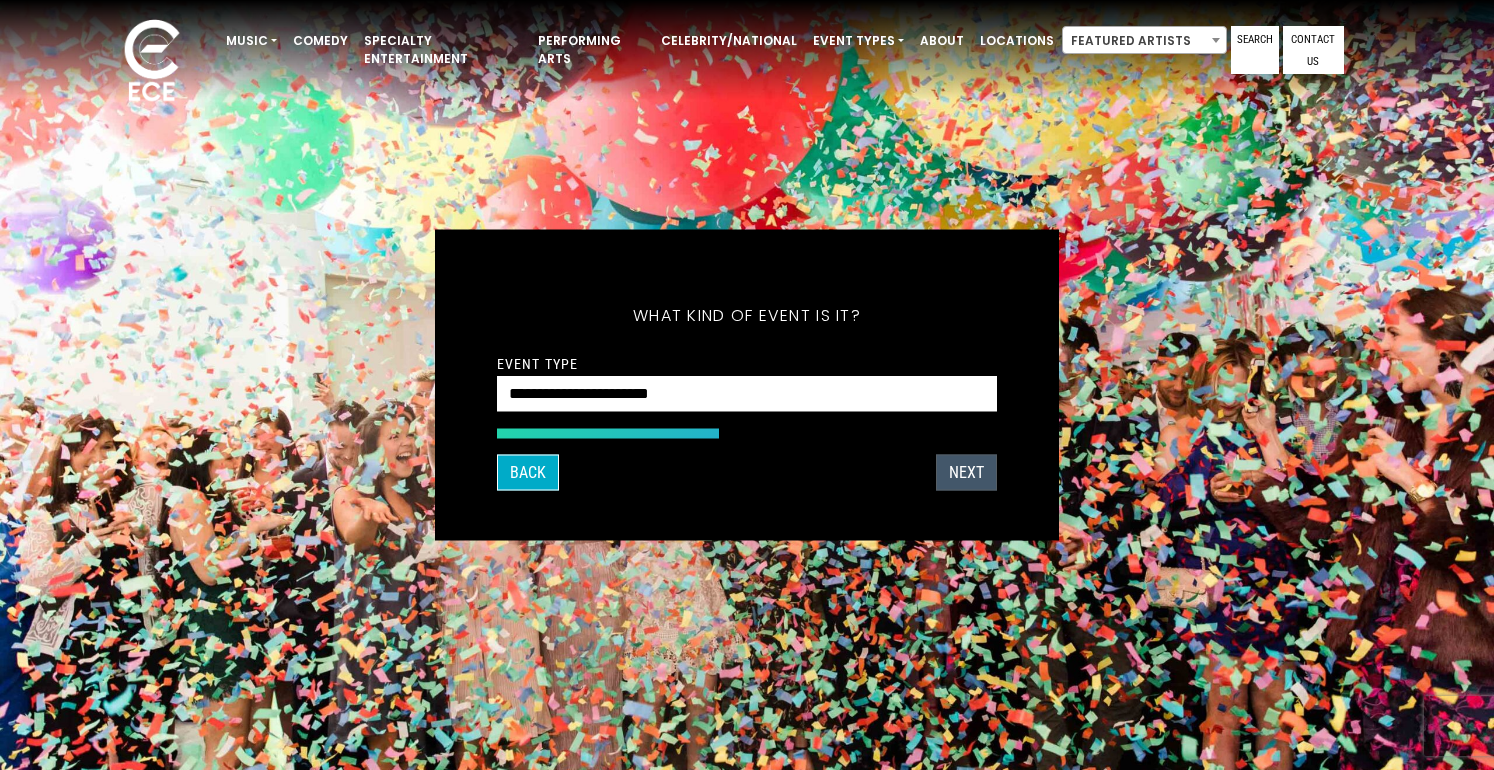 click on "Next" at bounding box center (966, 473) 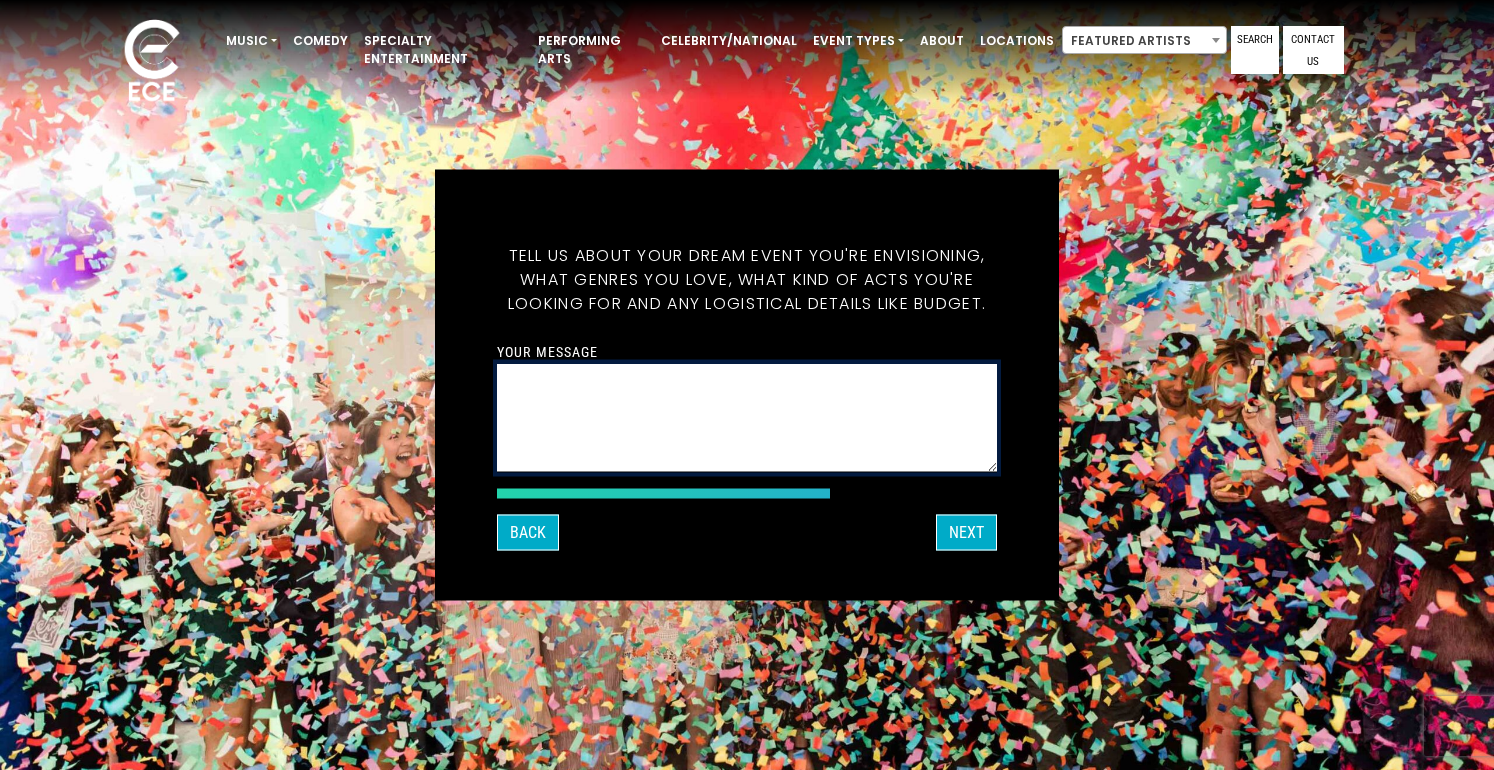 click on "Your message" at bounding box center [747, 418] 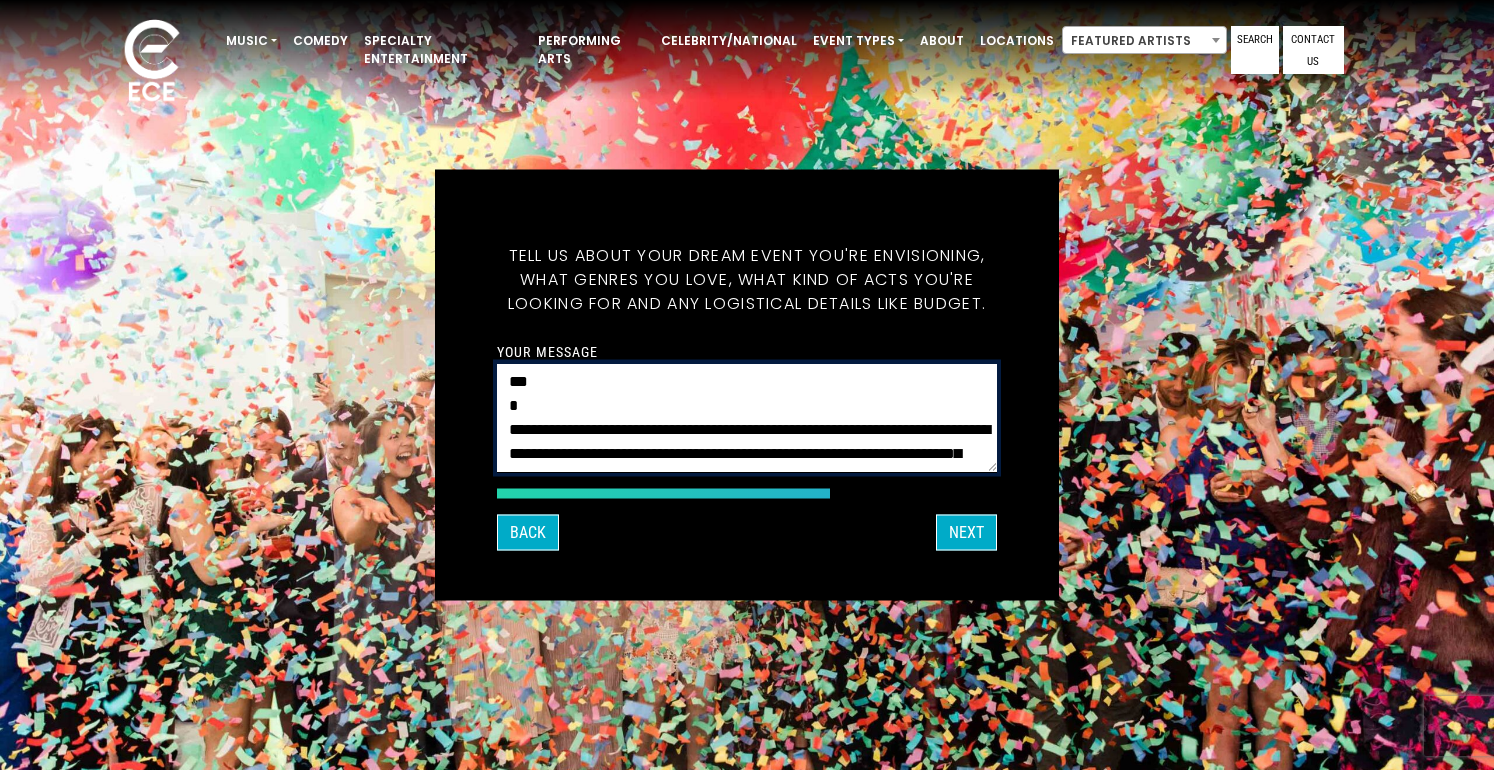 scroll, scrollTop: 281, scrollLeft: 0, axis: vertical 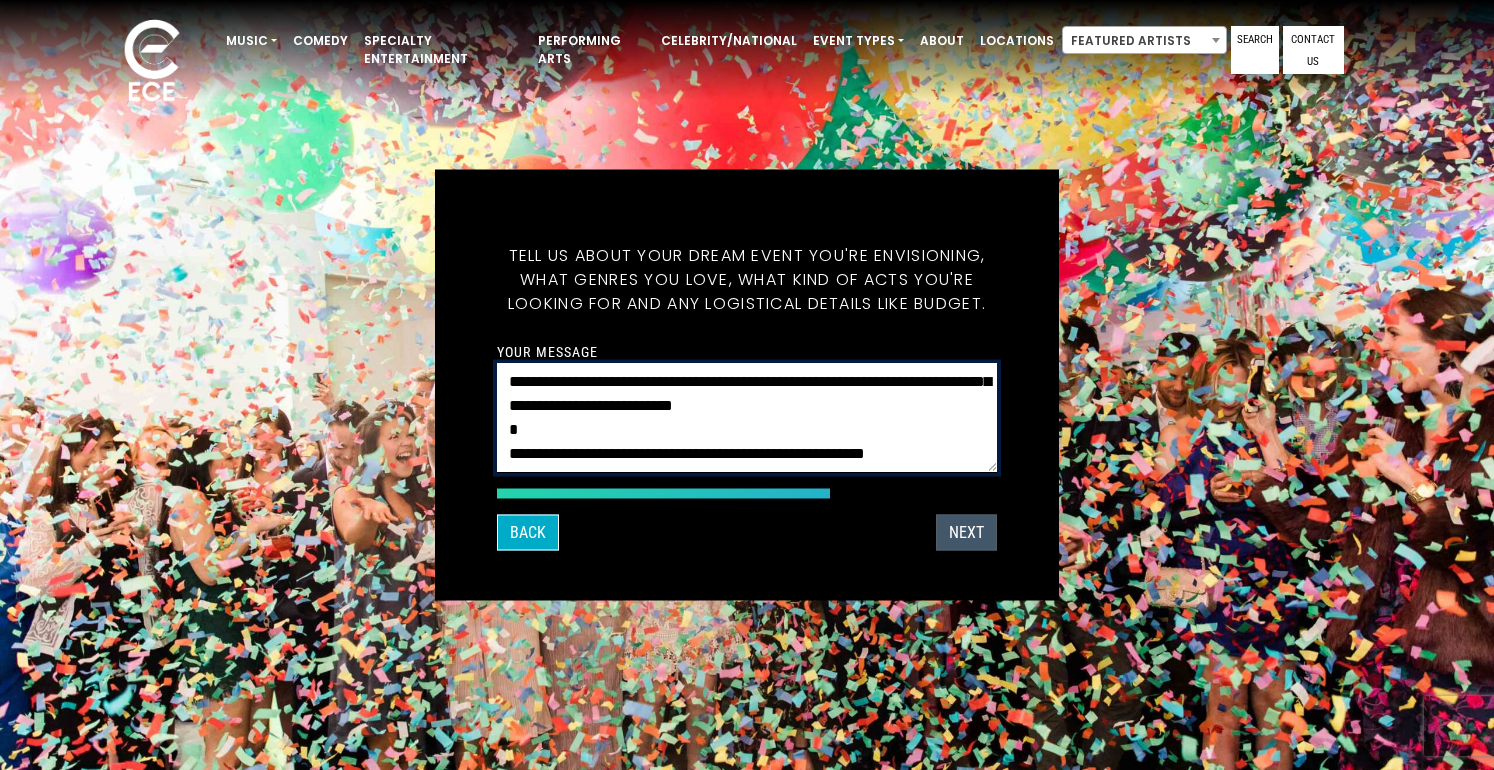 type on "**********" 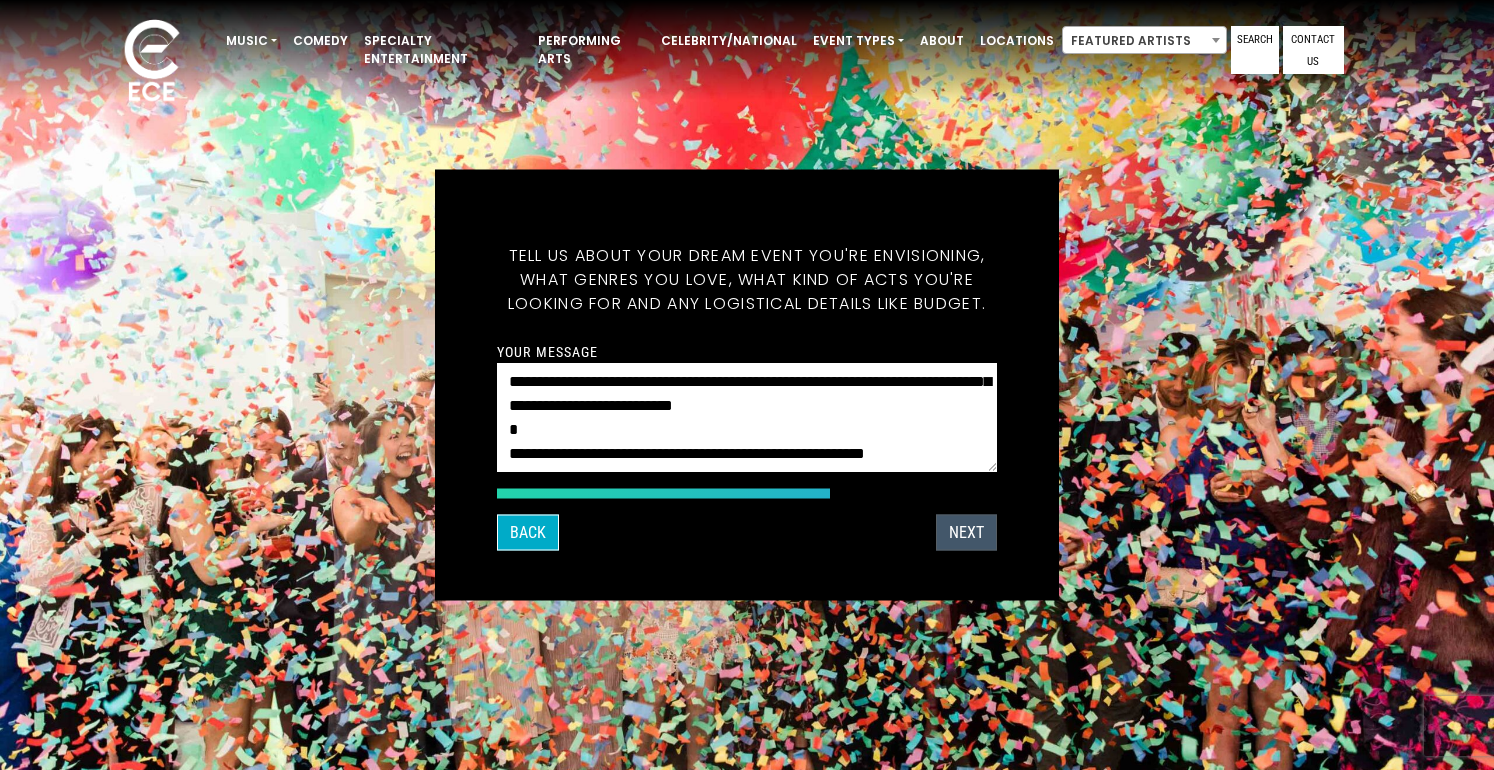 click on "Next" at bounding box center [966, 533] 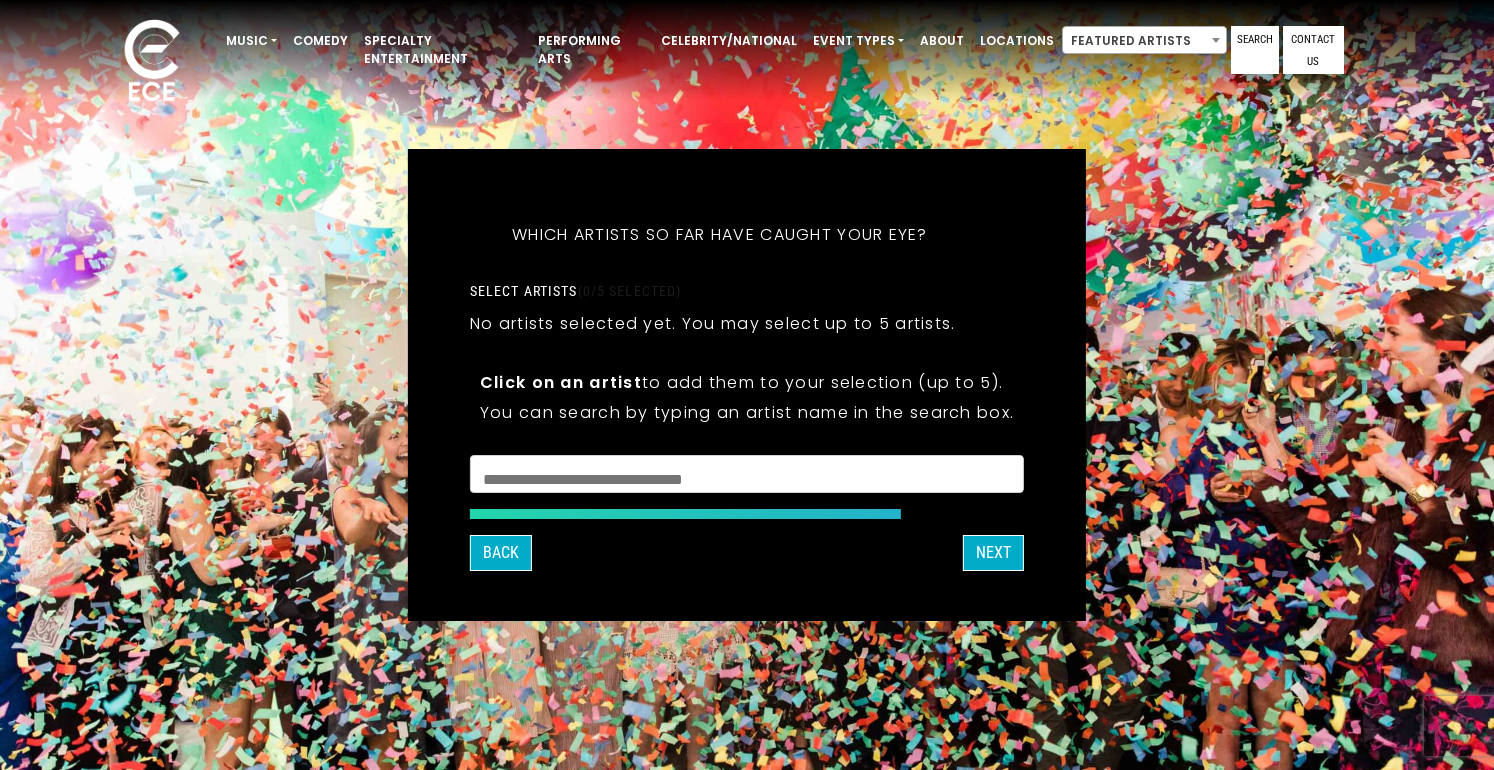 scroll, scrollTop: 2, scrollLeft: 0, axis: vertical 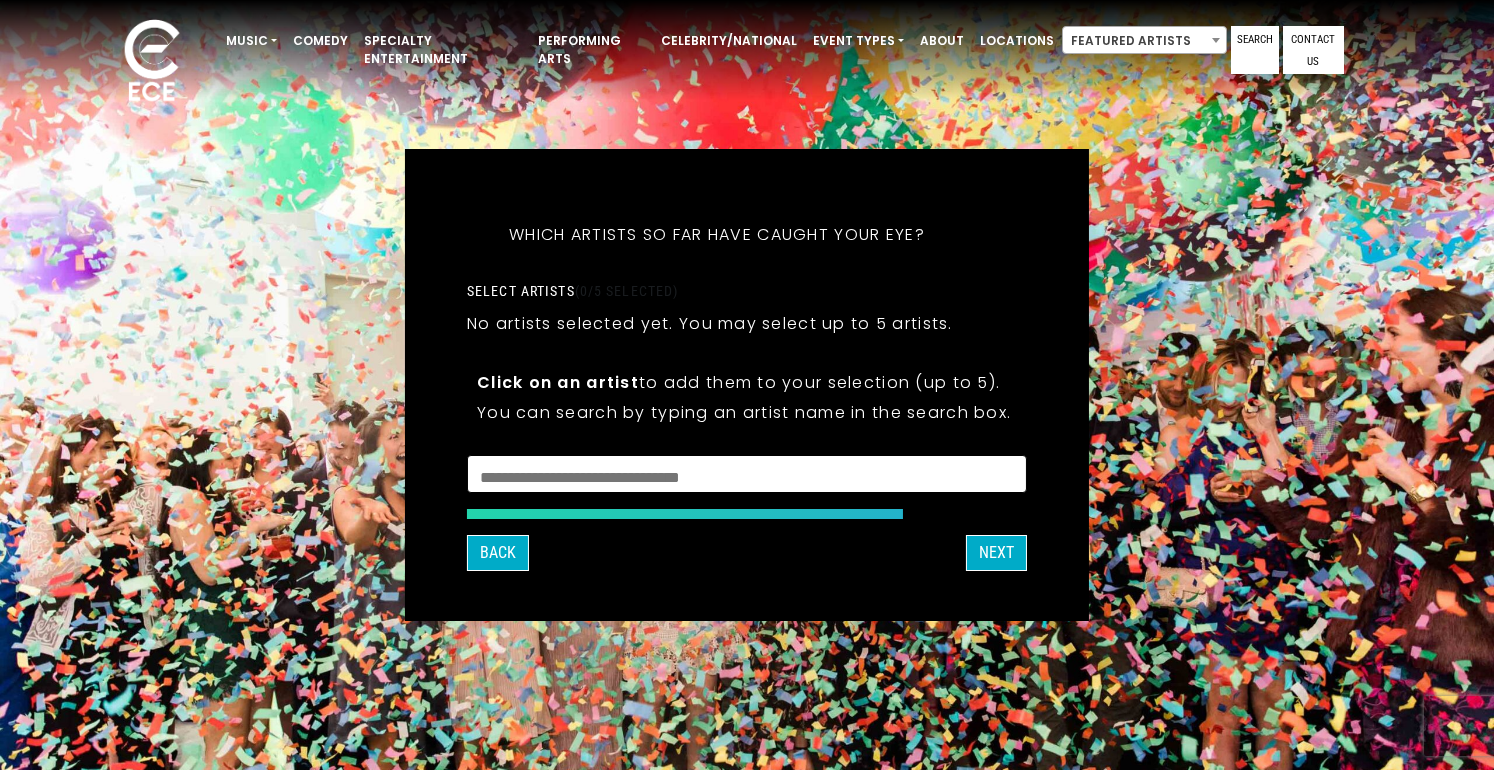 click at bounding box center [747, 474] 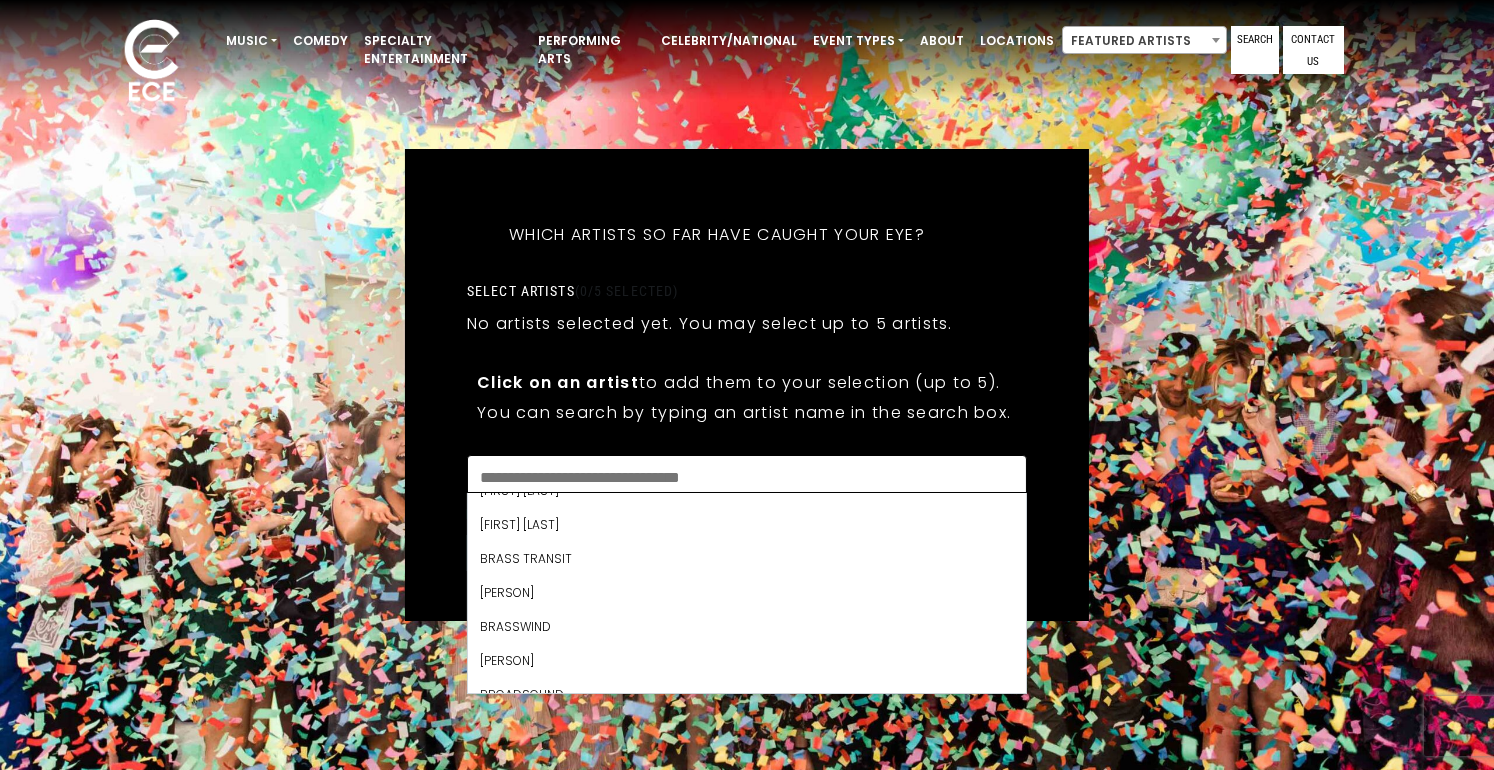 scroll, scrollTop: 3927, scrollLeft: 0, axis: vertical 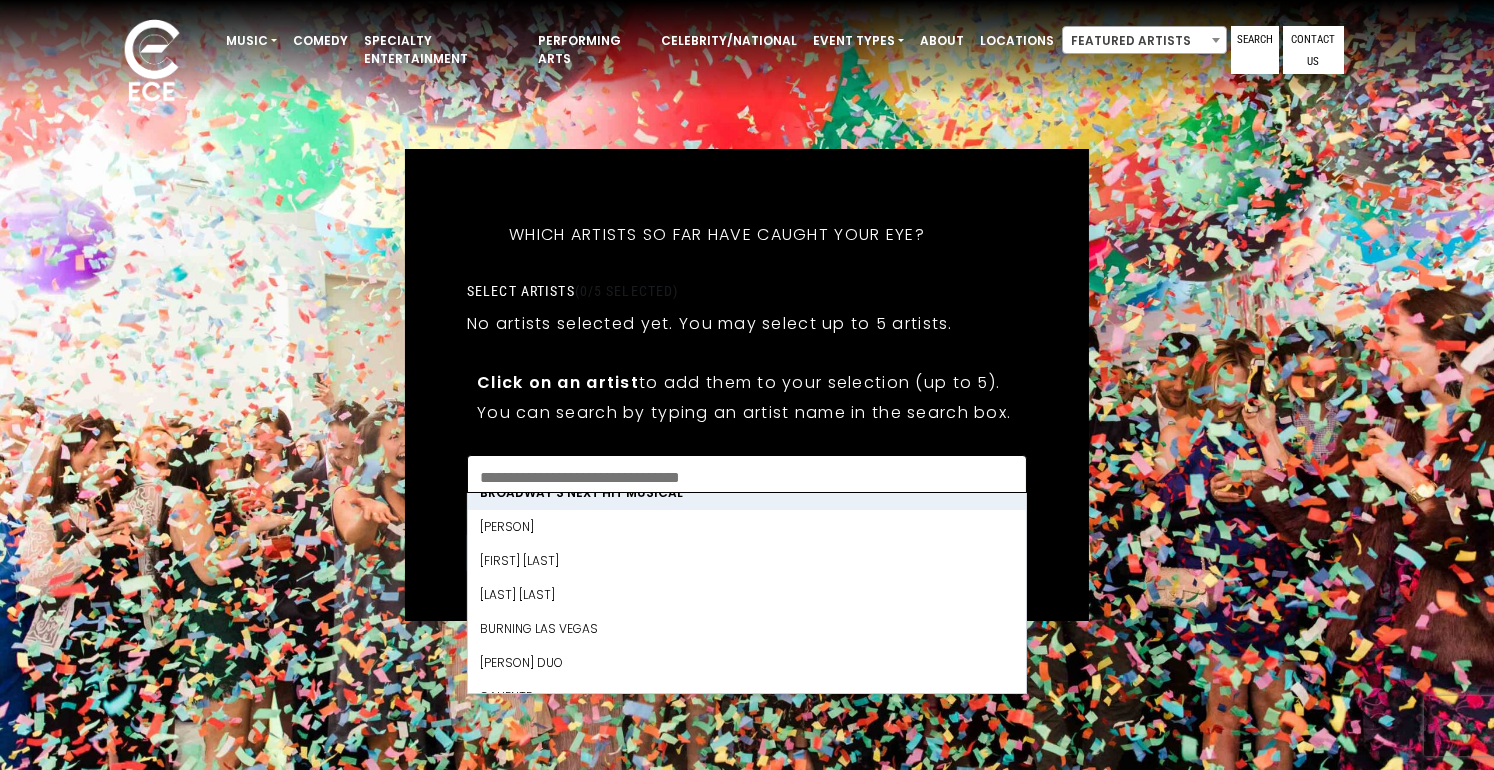 click on "What's your first and last name?
Thanks  [NAME], ! What's your email and the best number to reach you at?
Great! Now tell us a little about your event.
What kind of event is it?
Let's get some names for the wedding:
* * *" at bounding box center [747, 385] 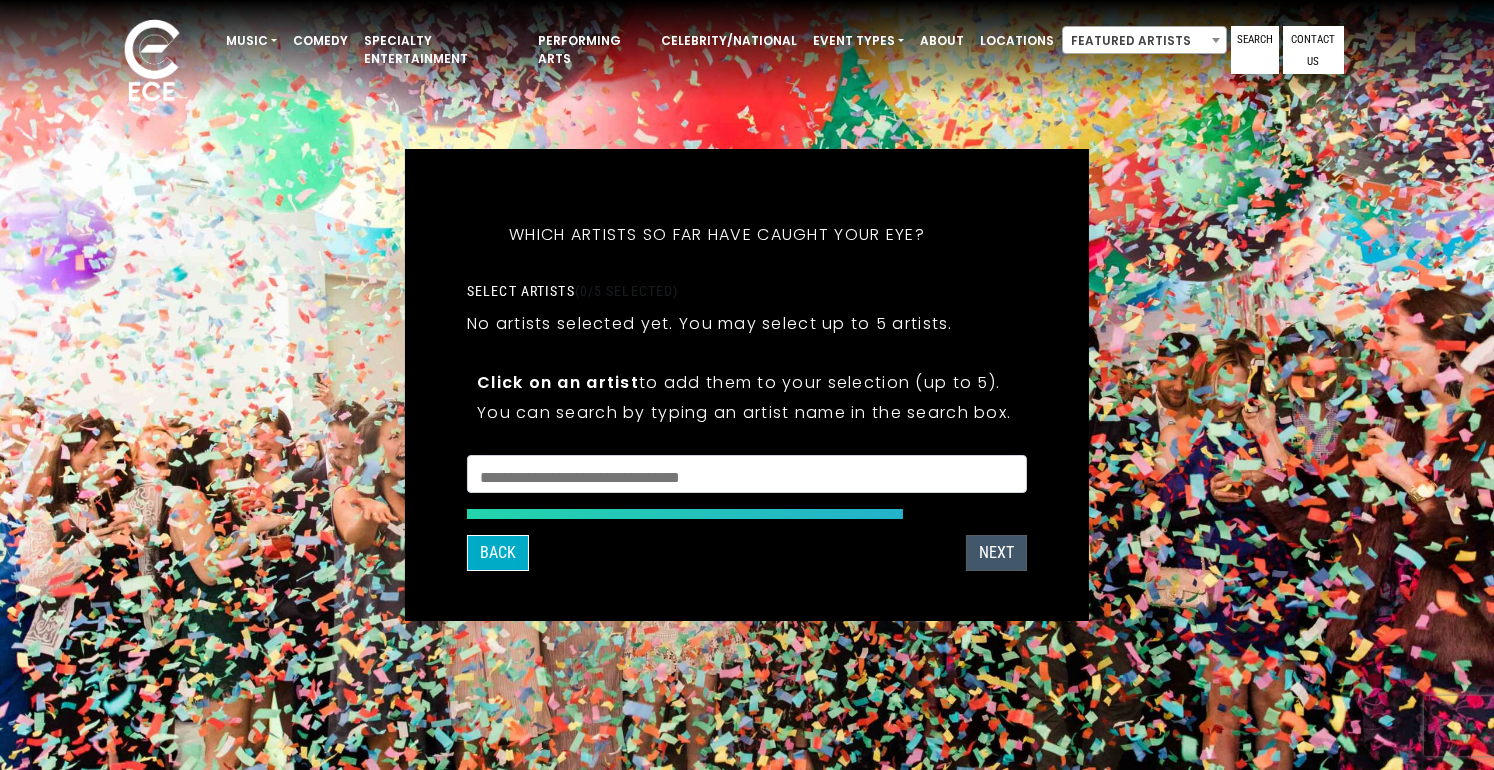 click on "Next" at bounding box center [996, 553] 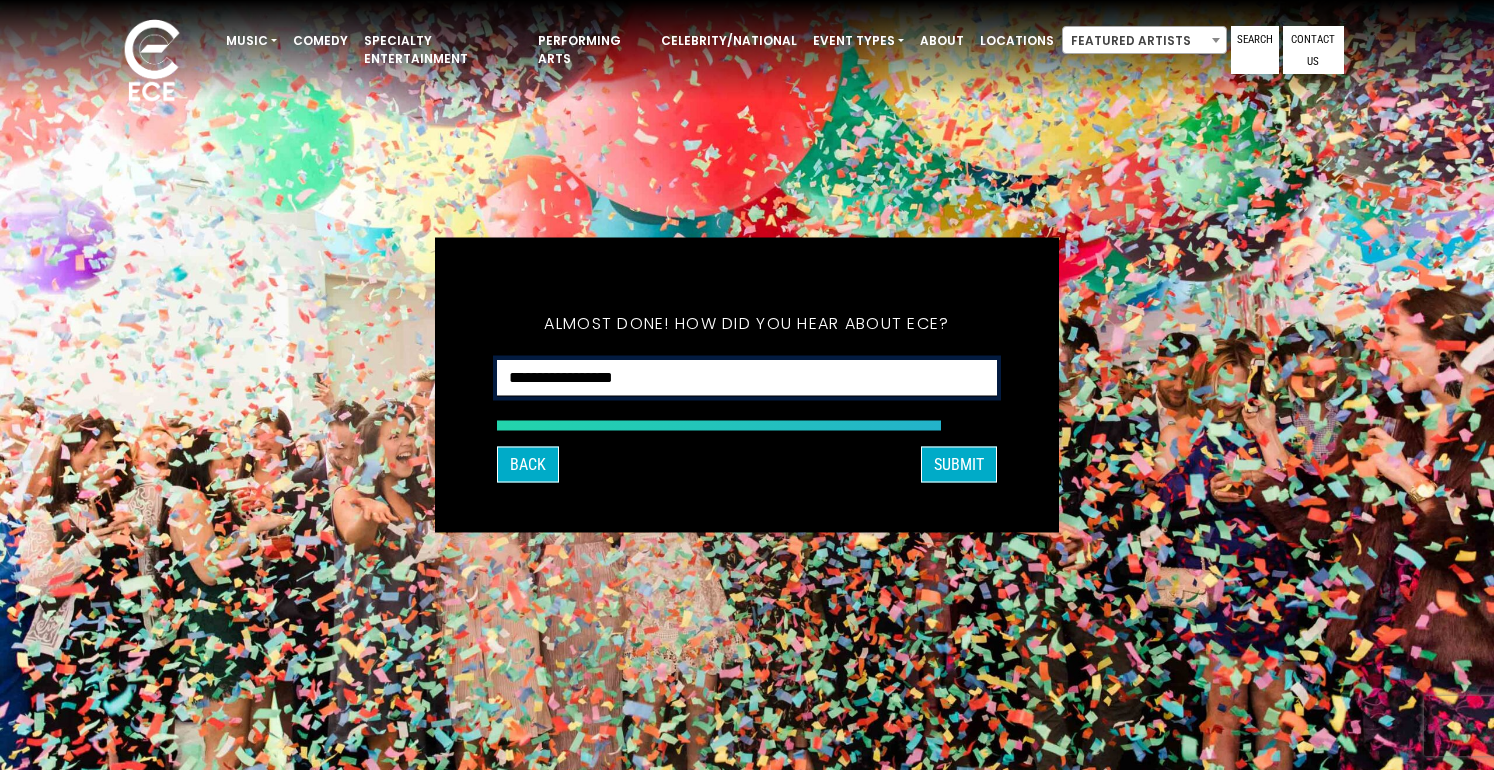 click on "**********" at bounding box center (747, 378) 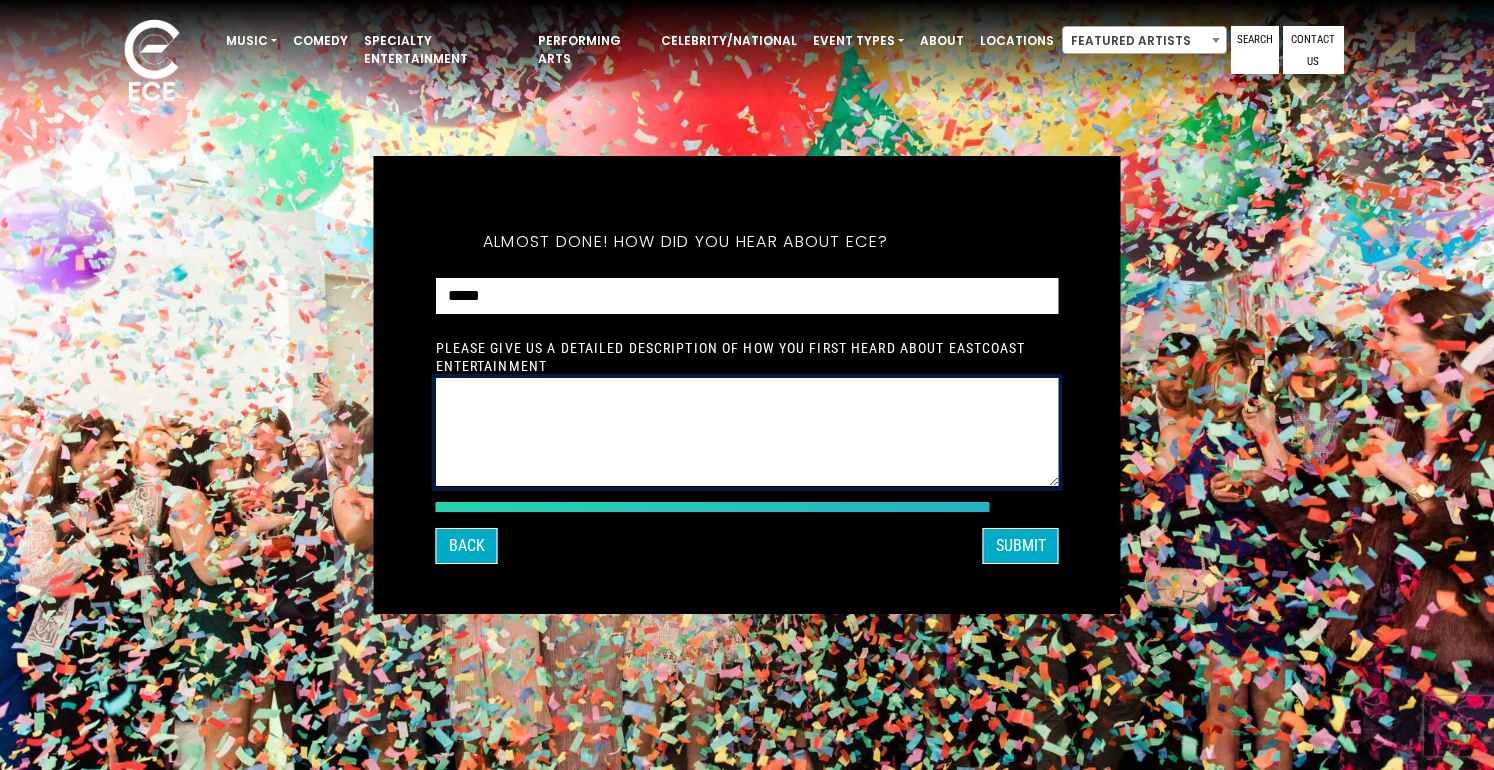 click at bounding box center (747, 432) 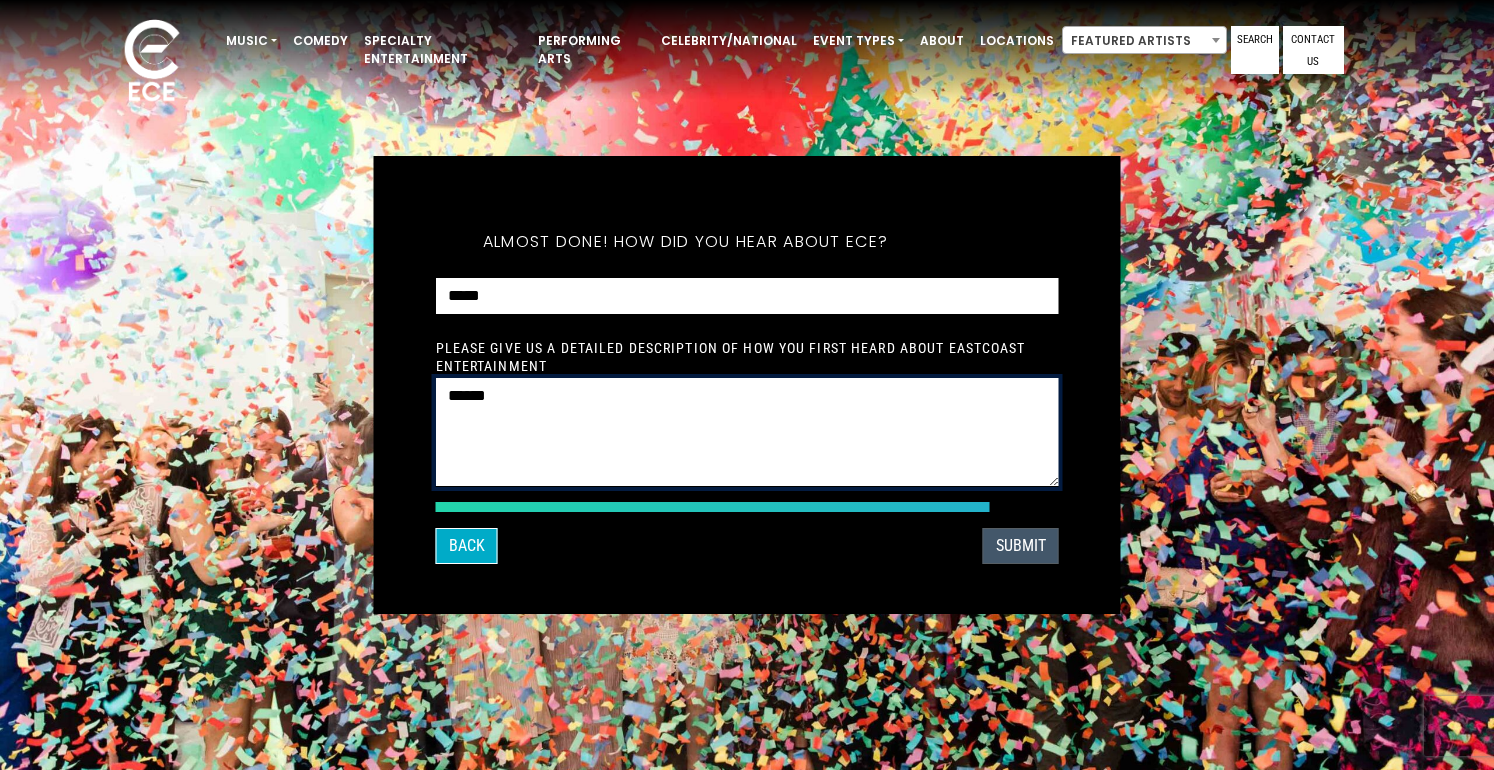 type on "******" 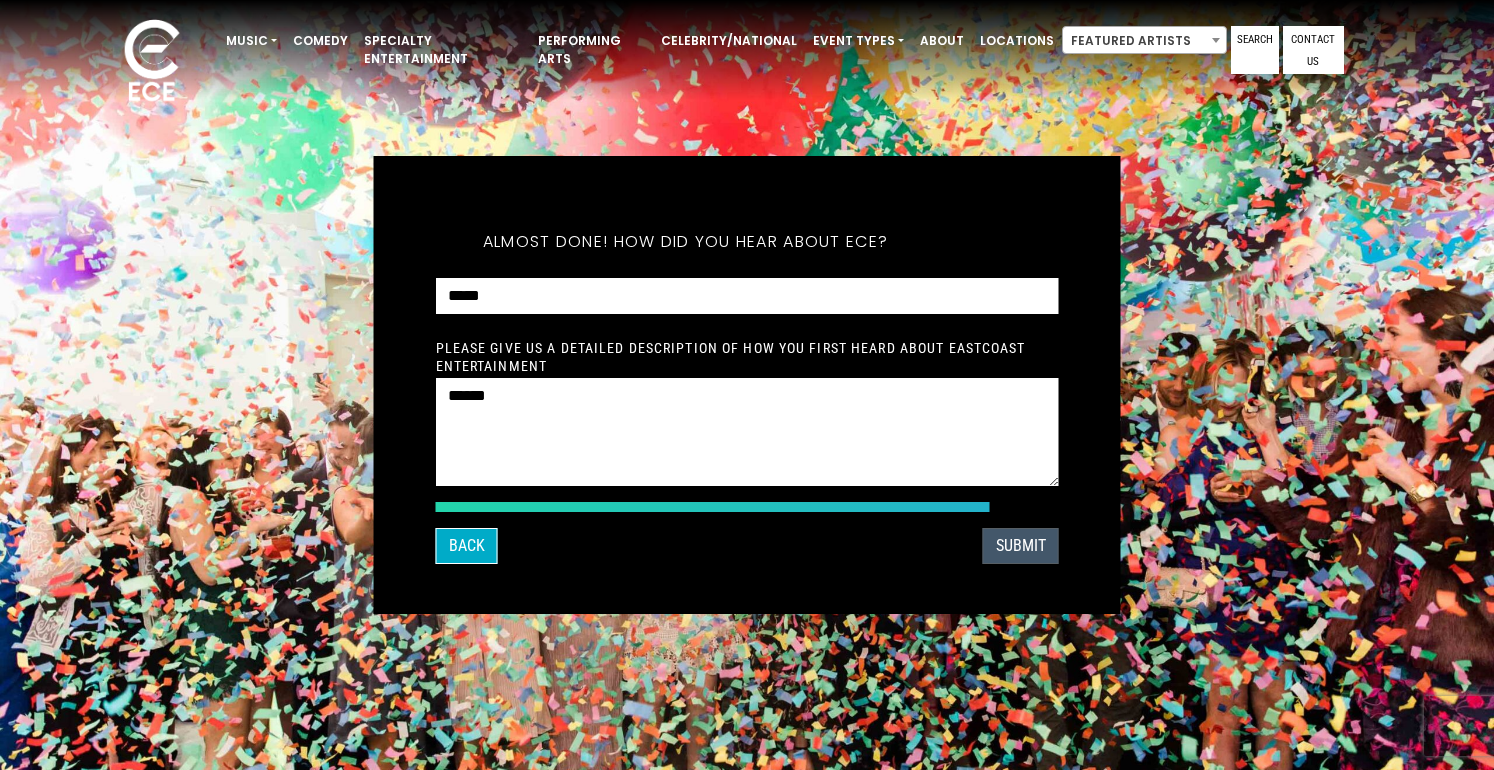 click on "SUBMIT" at bounding box center [1021, 546] 